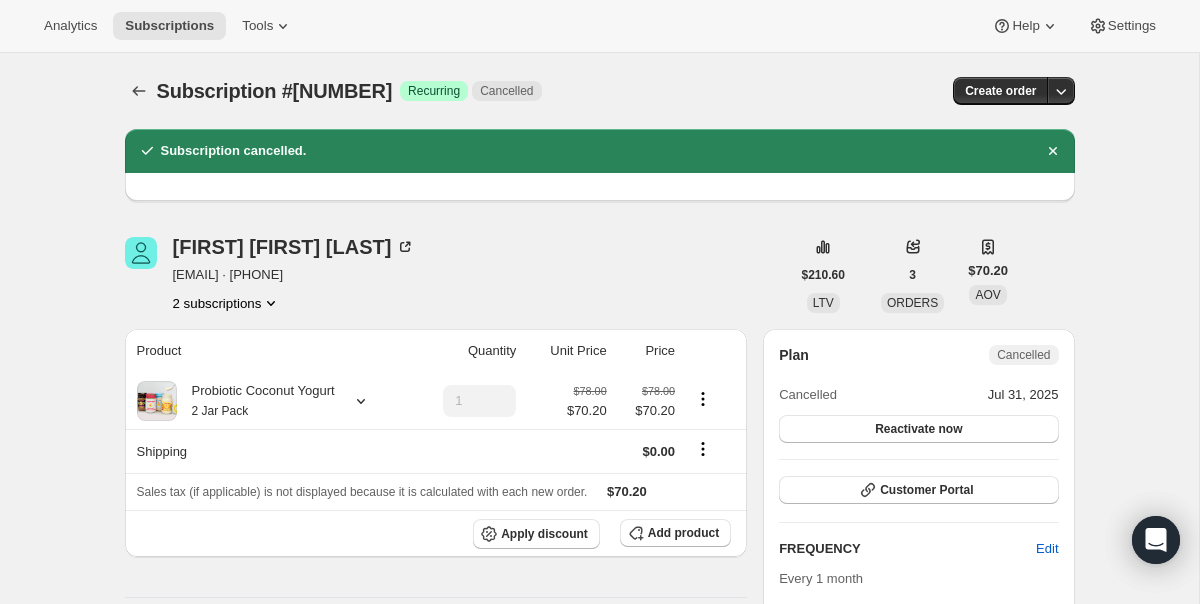 scroll, scrollTop: 0, scrollLeft: 0, axis: both 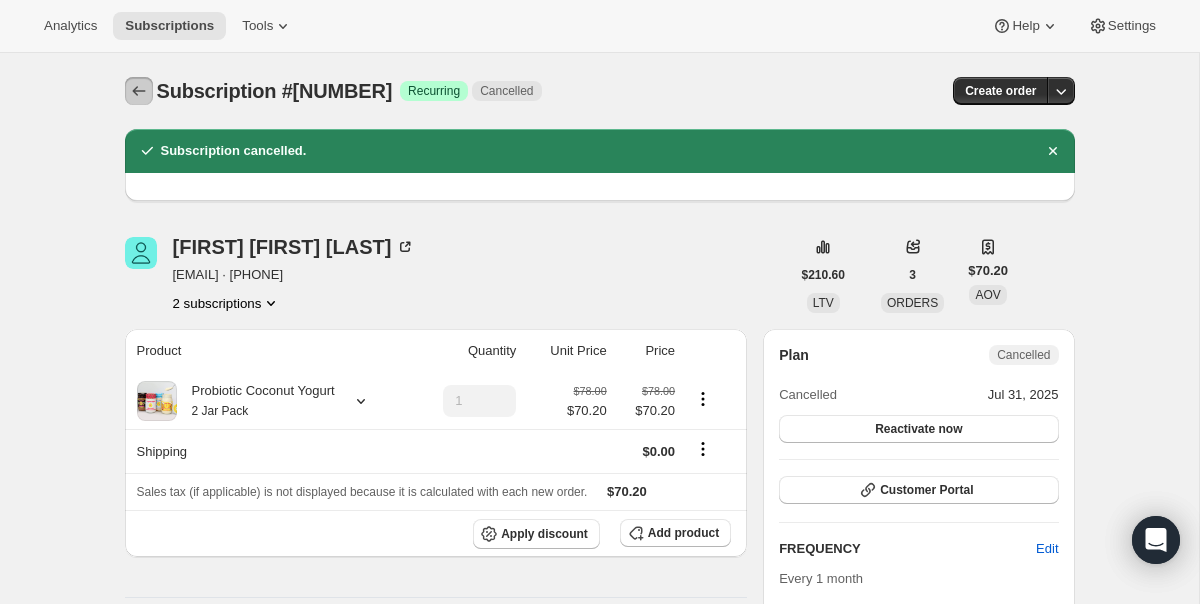 click at bounding box center [139, 91] 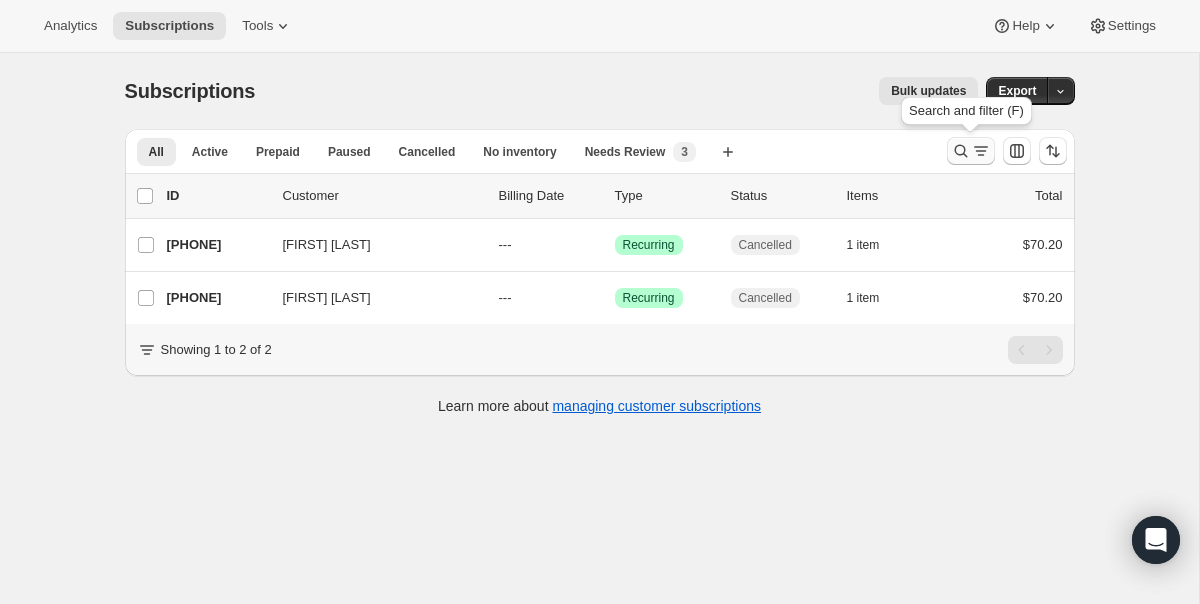 click 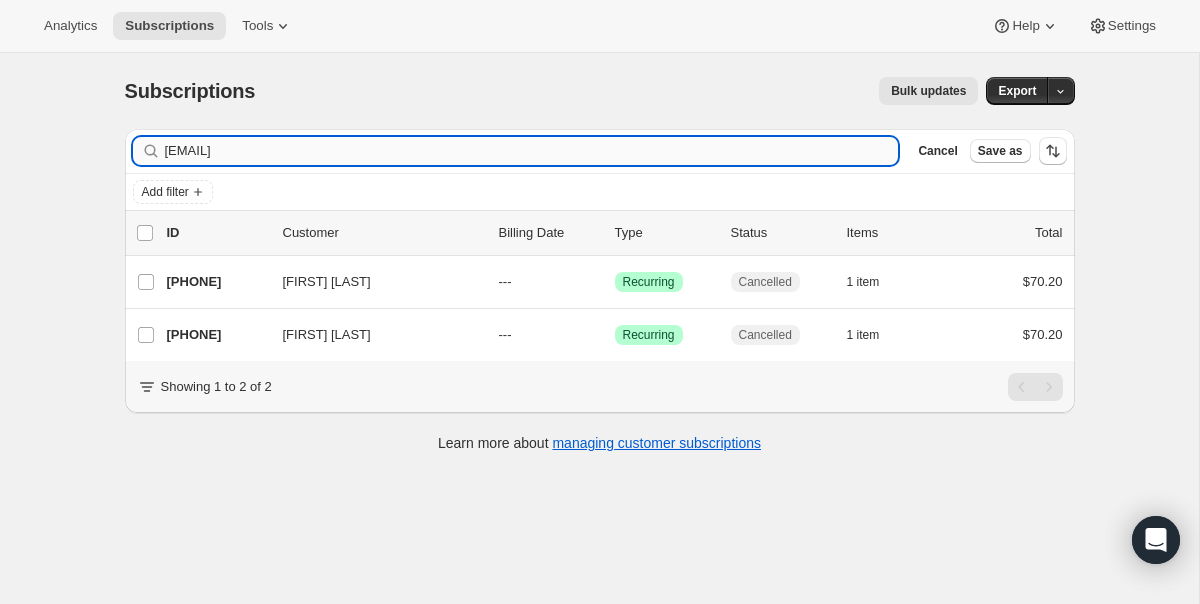 click on "[EMAIL]" at bounding box center (532, 151) 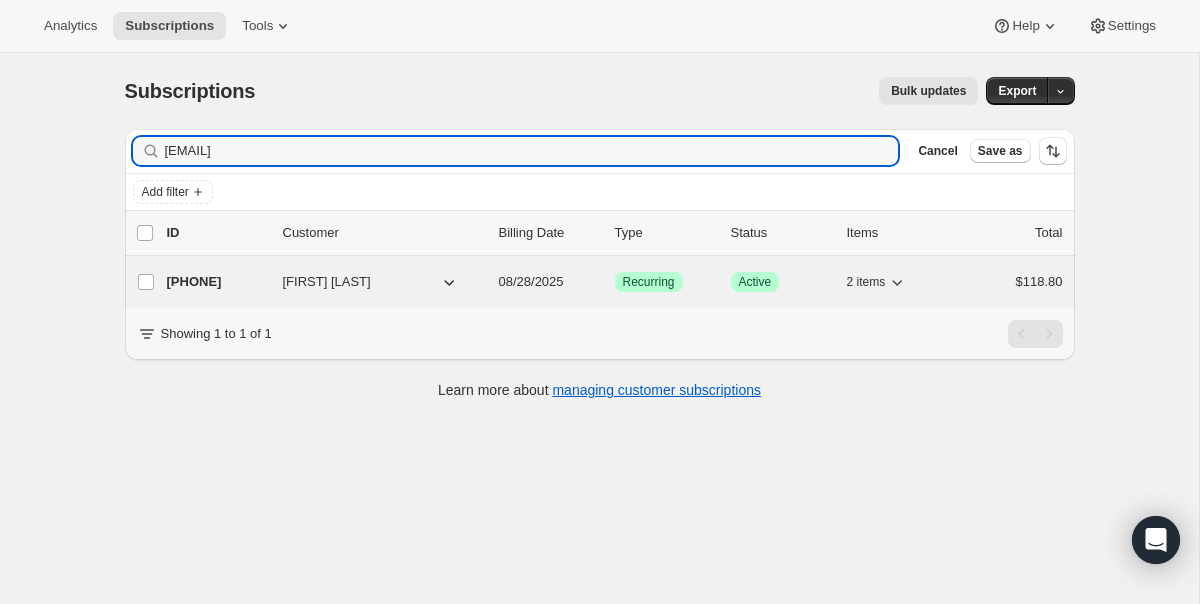 type on "[EMAIL]" 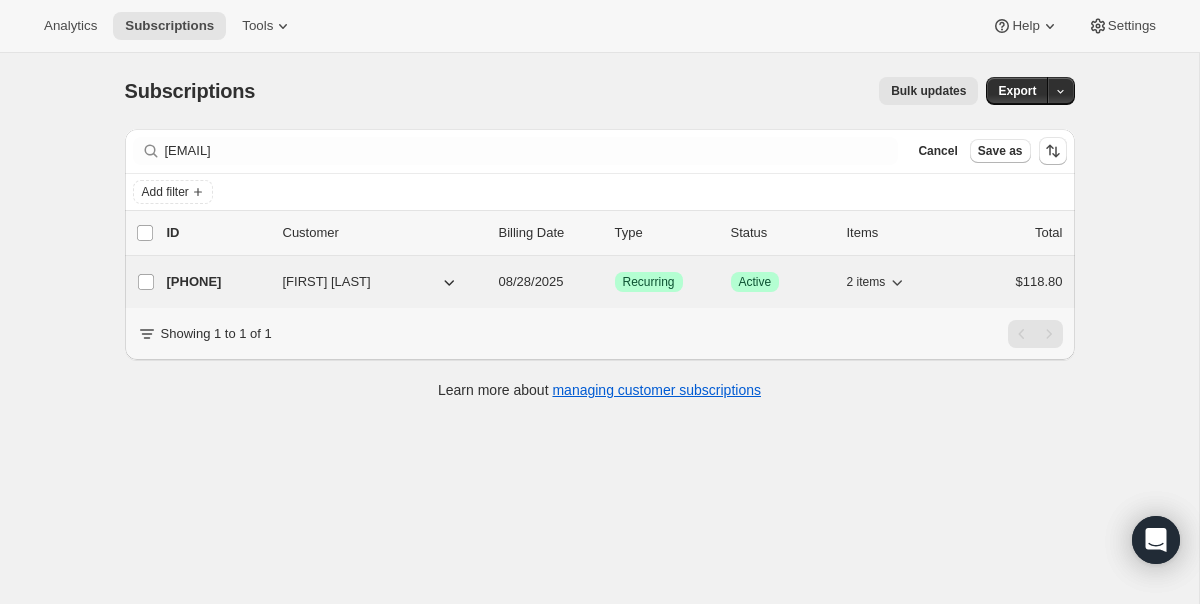 click on "Subscription #[NUMBER]. [FIRST] [LAST] 08/28/2025 Success Recurring Success Active 2   items $118.80" at bounding box center (615, 282) 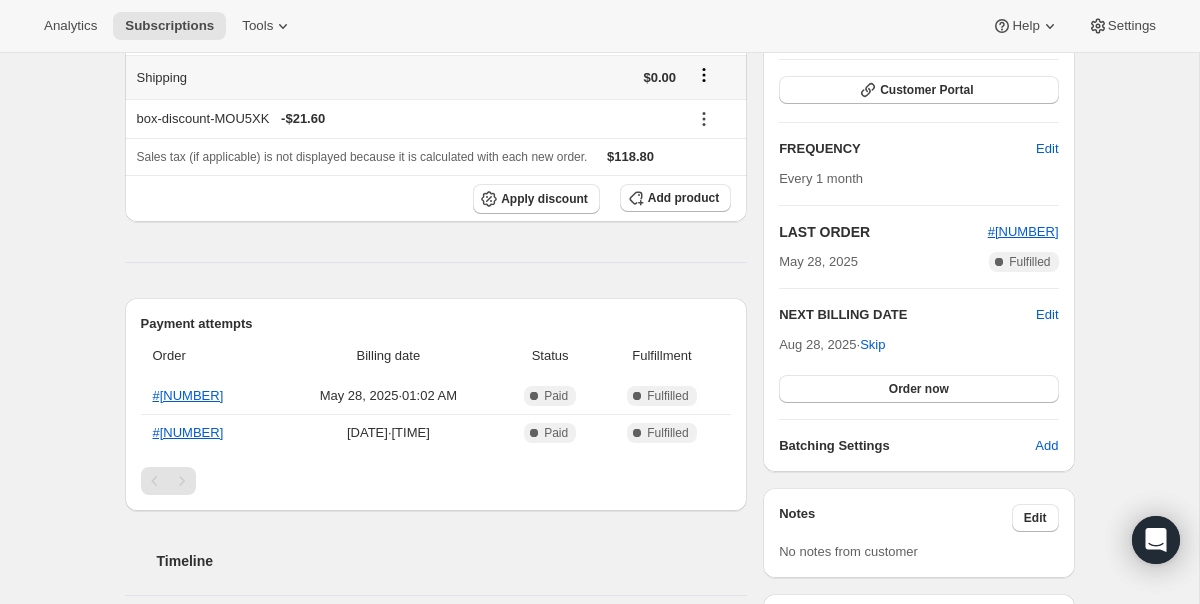 scroll, scrollTop: 0, scrollLeft: 0, axis: both 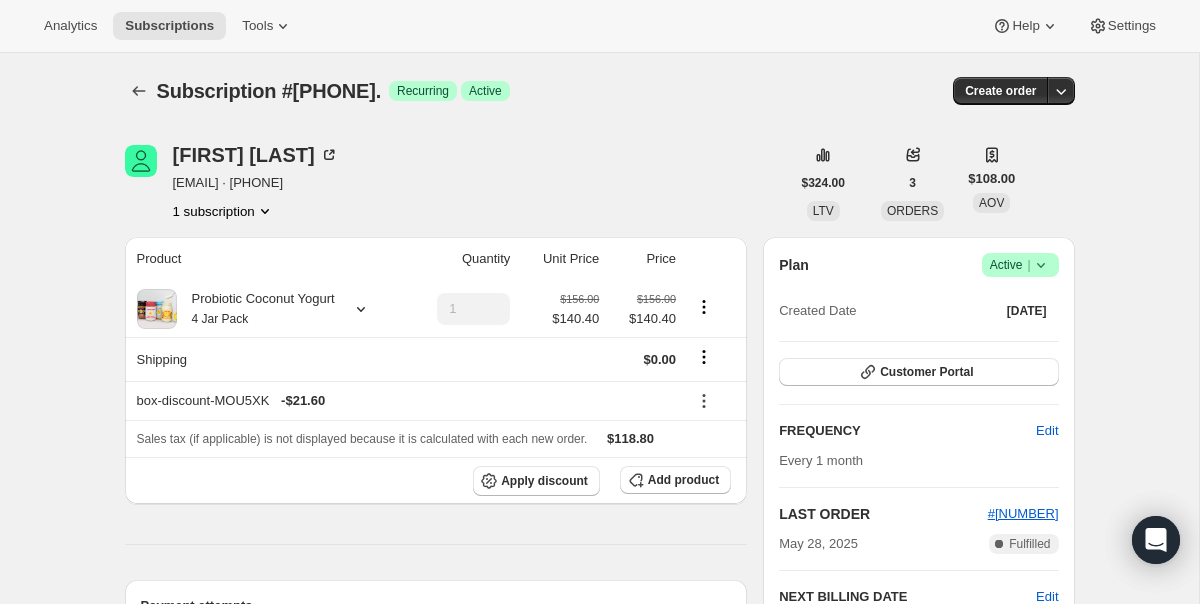 click 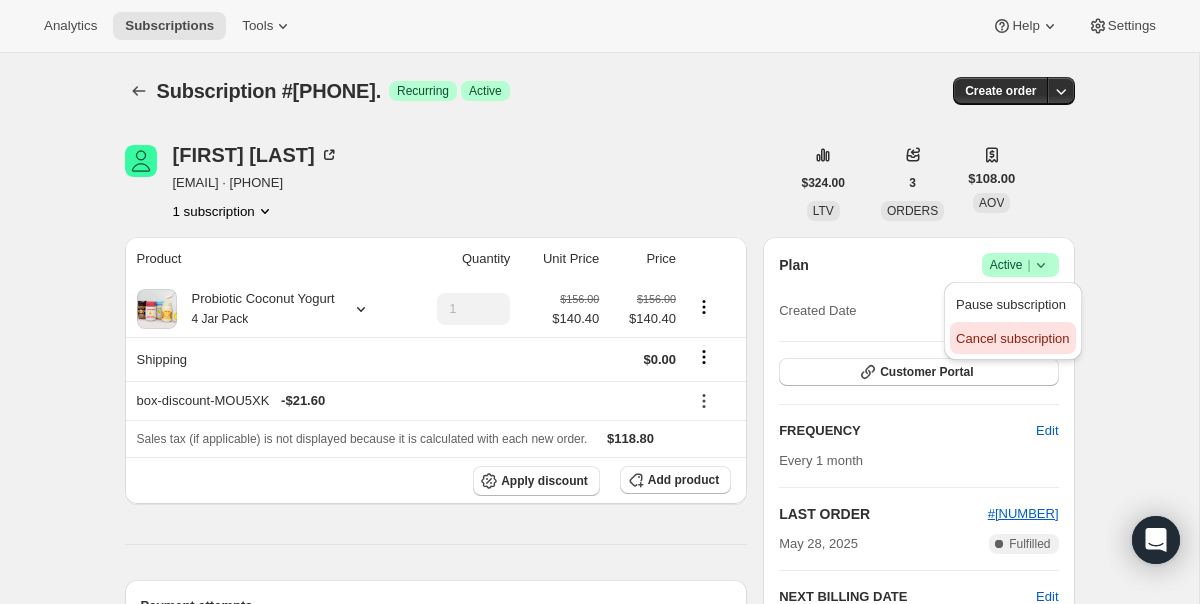 click on "Cancel subscription" at bounding box center (1012, 338) 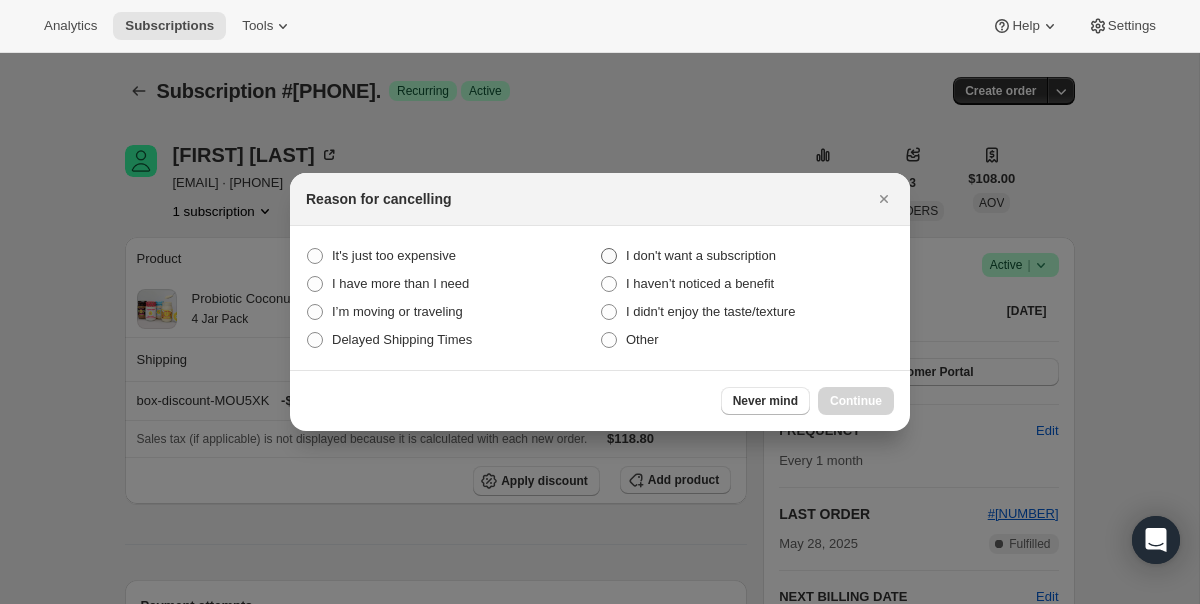 click on "I don't want a subscription" at bounding box center (701, 255) 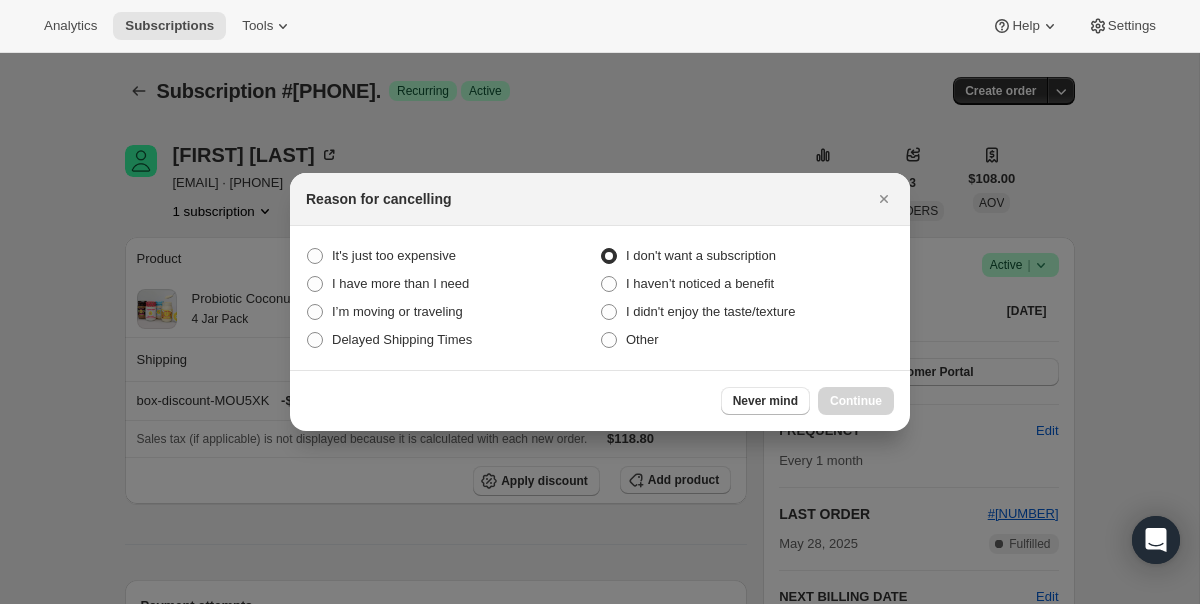 radio on "true" 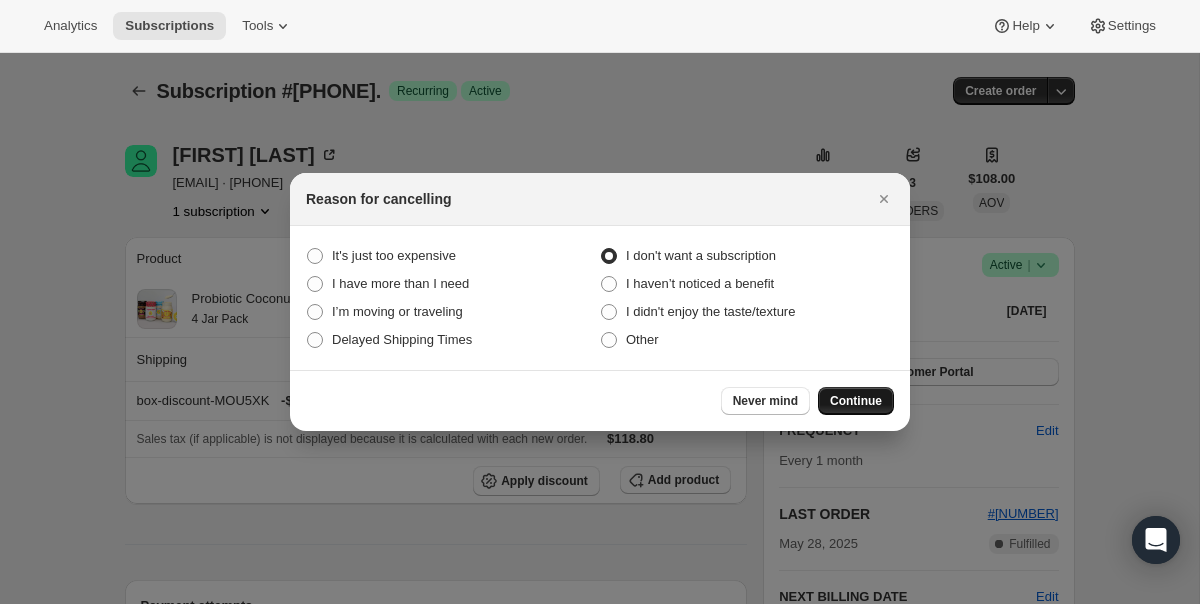 click on "Continue" at bounding box center (856, 401) 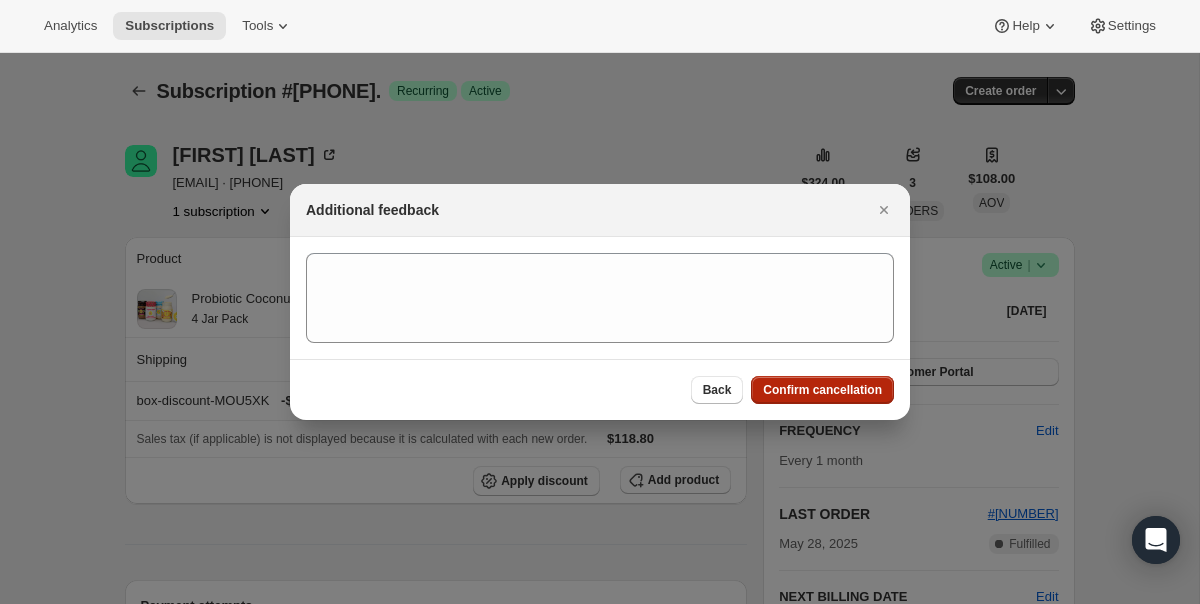 click on "Confirm cancellation" at bounding box center (822, 390) 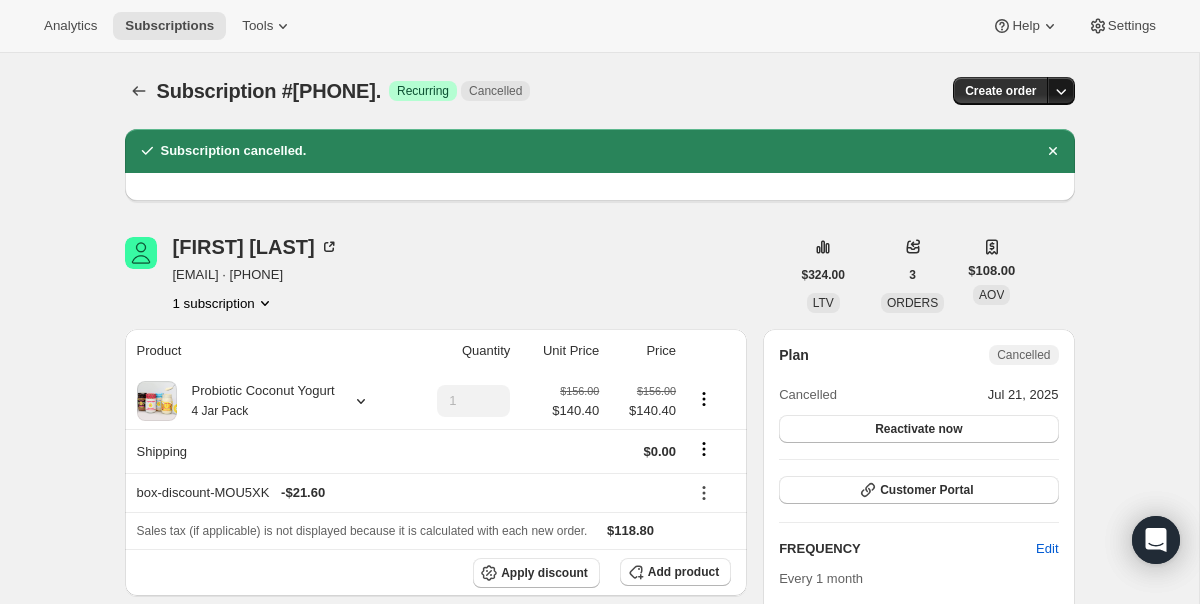 click 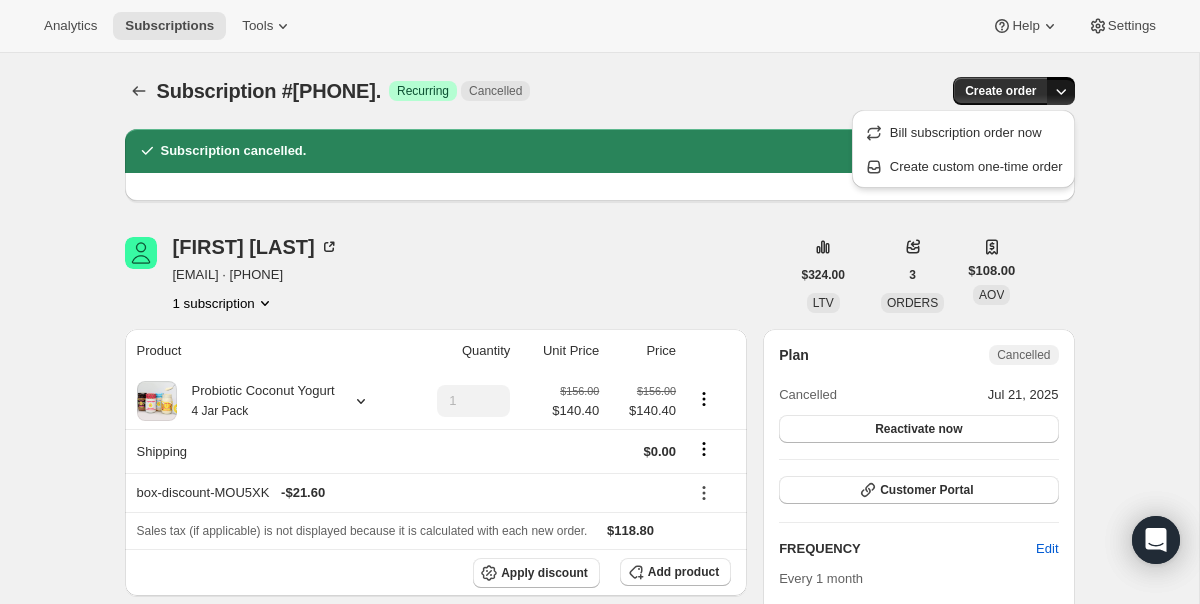 click 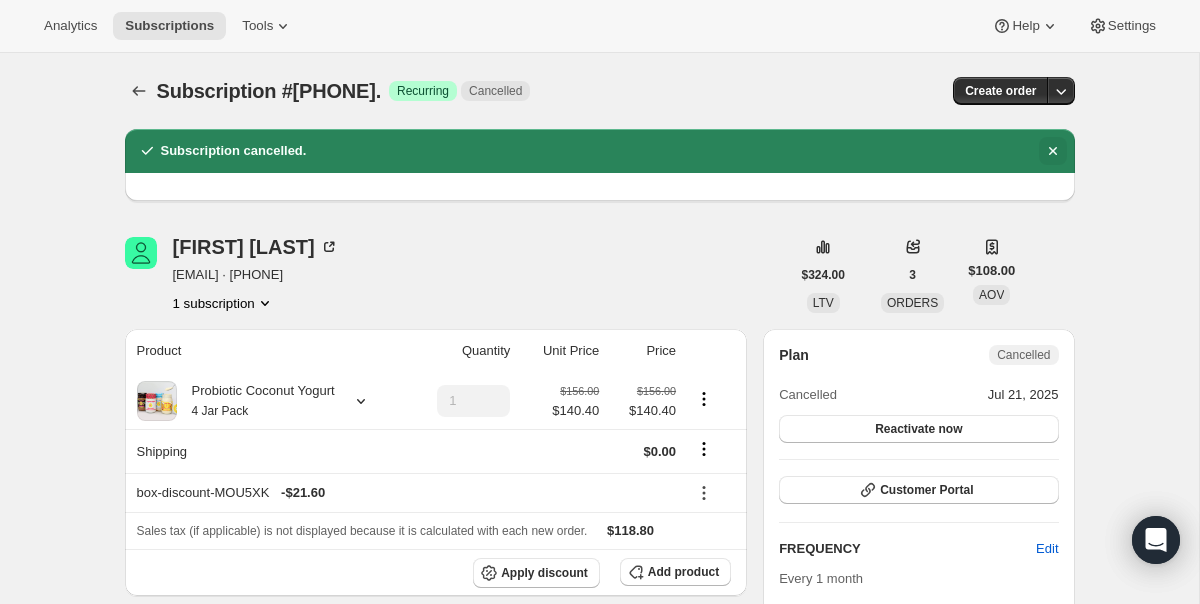 click 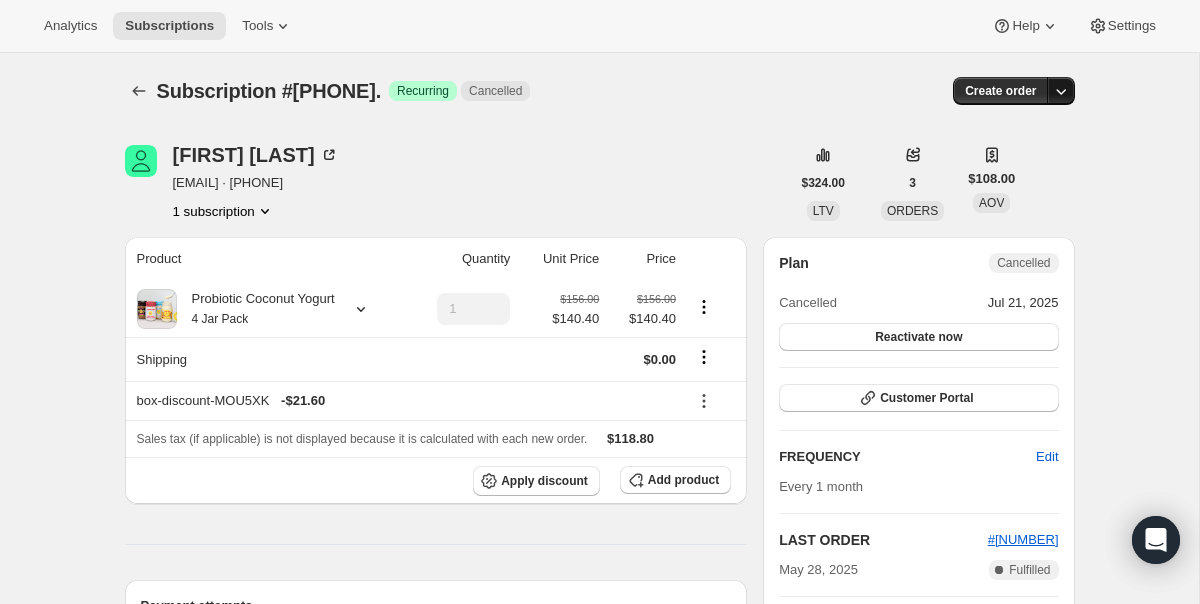 click 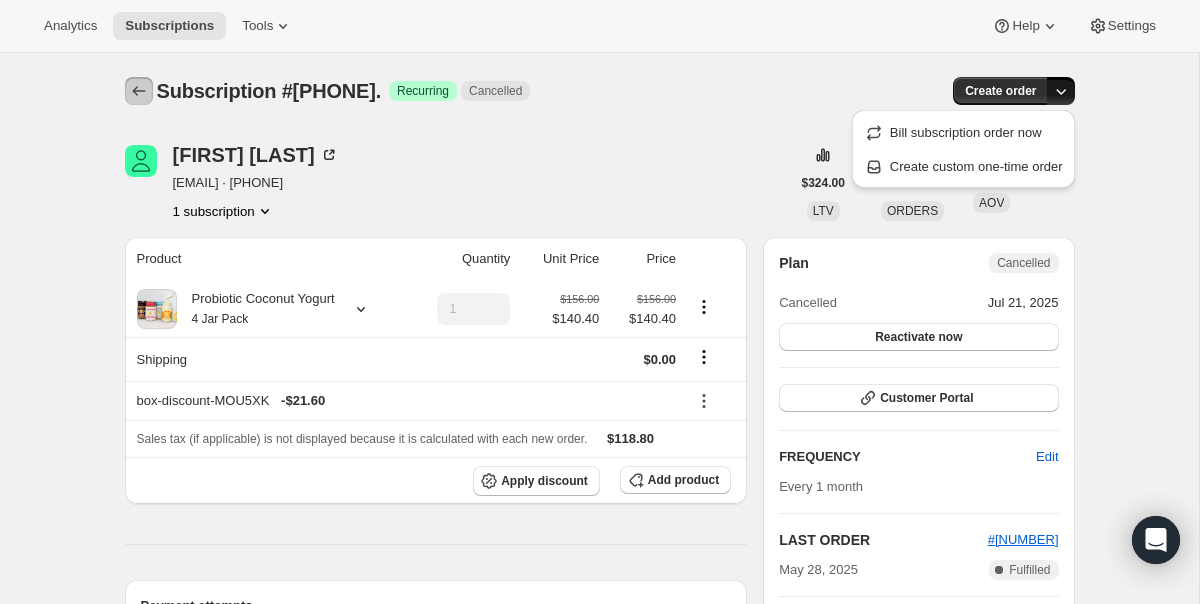 click 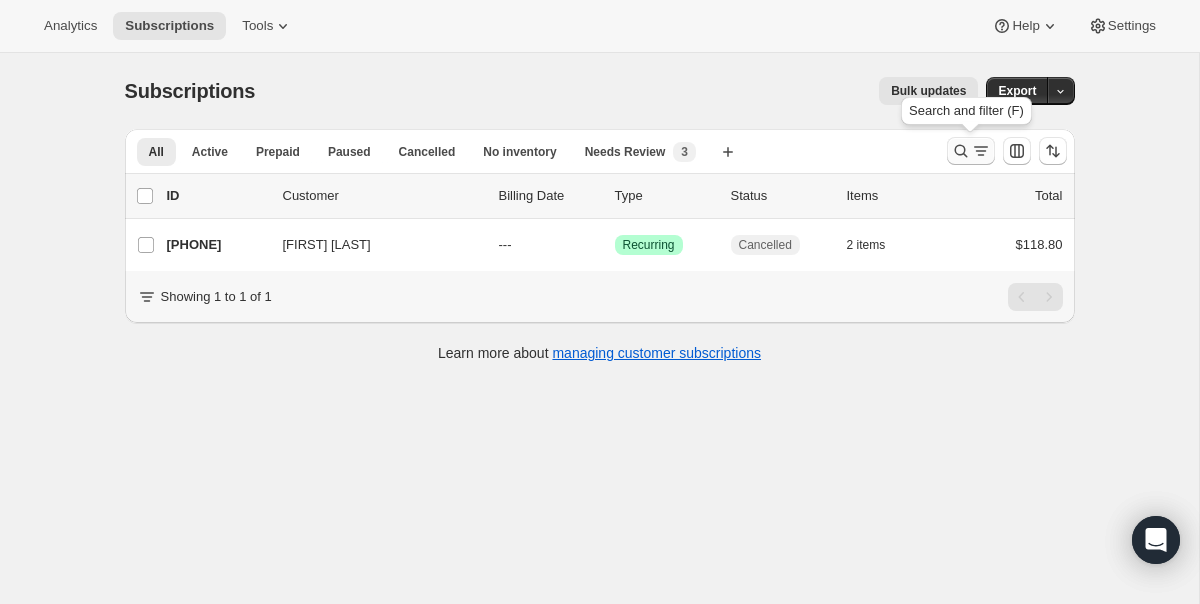 click 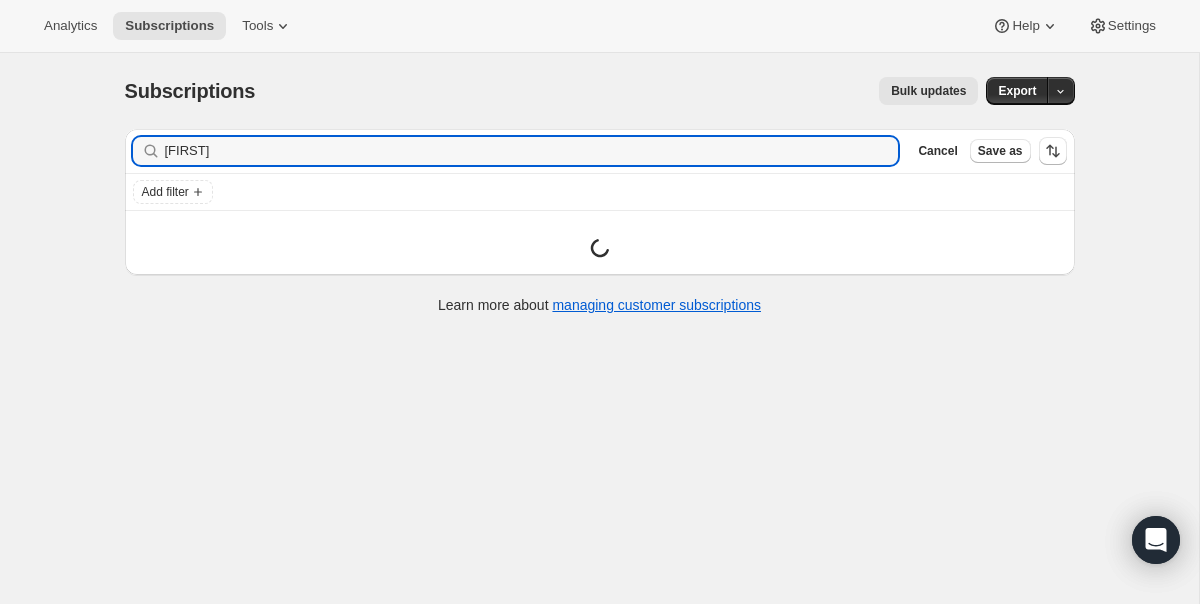 type on "l" 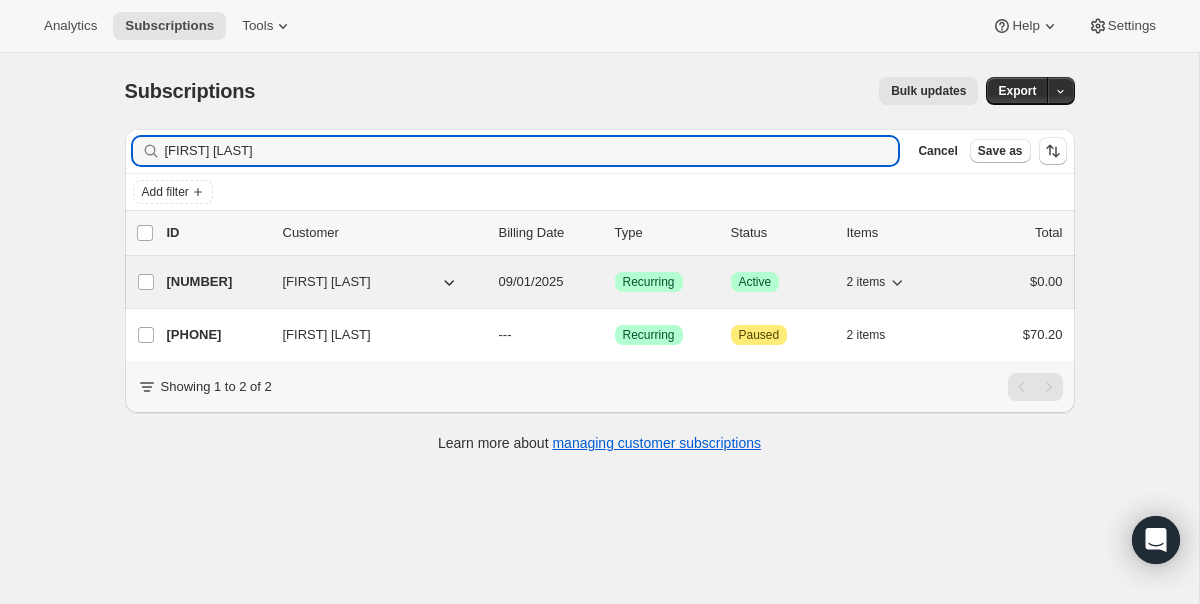 type on "[FIRST] [LAST]" 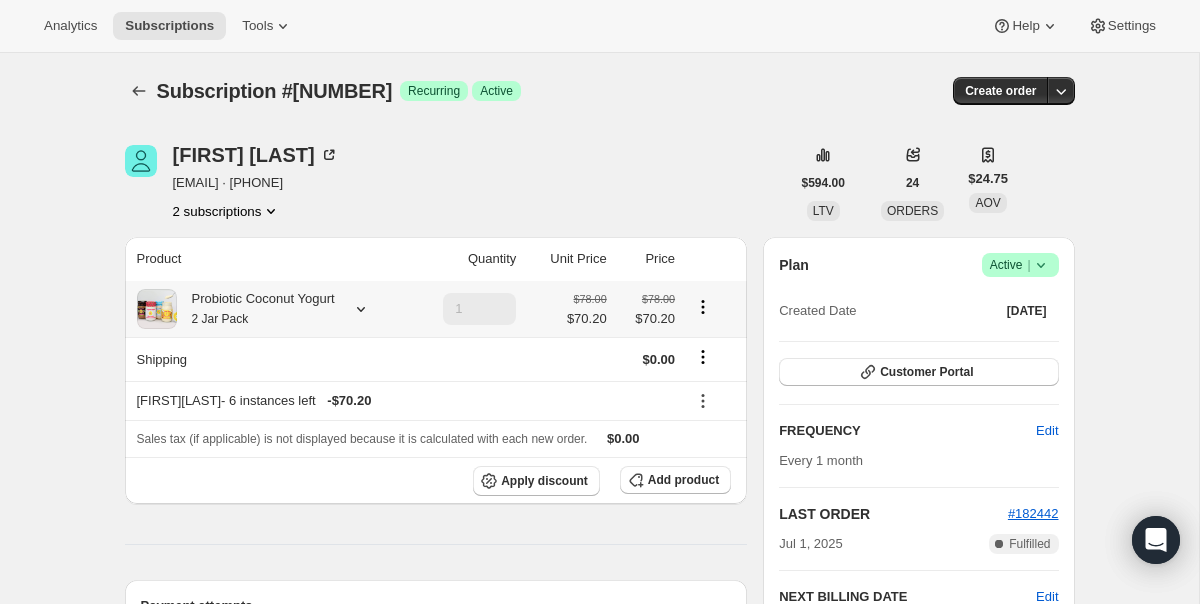 click on "Probiotic Coconut Yogurt  2  Jar Pack" at bounding box center (256, 309) 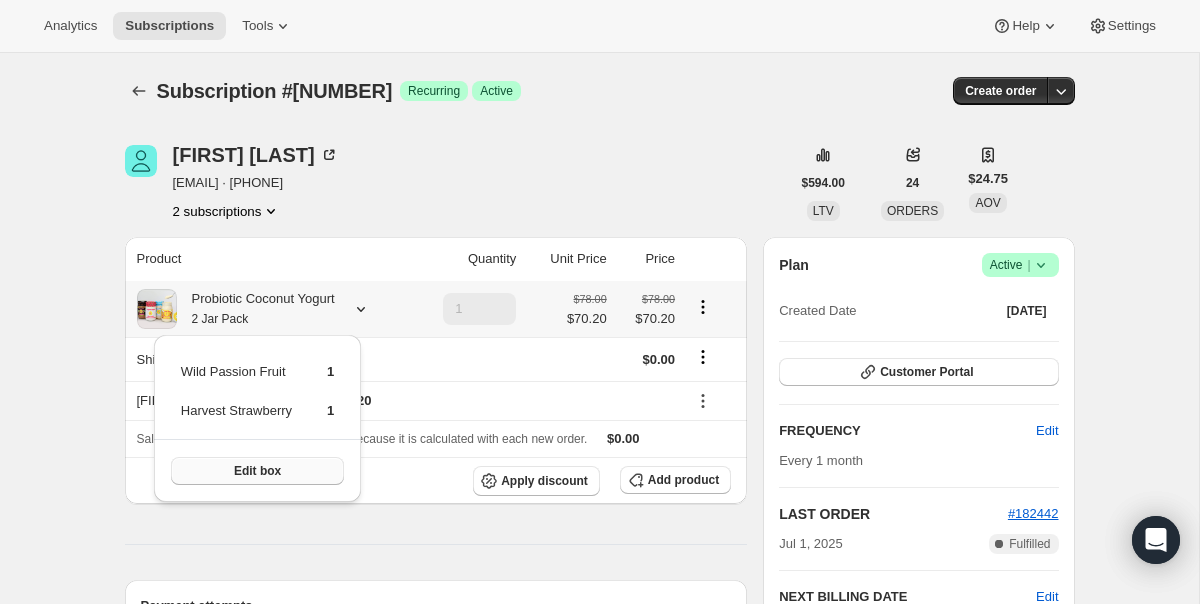 click on "Edit box" at bounding box center [257, 471] 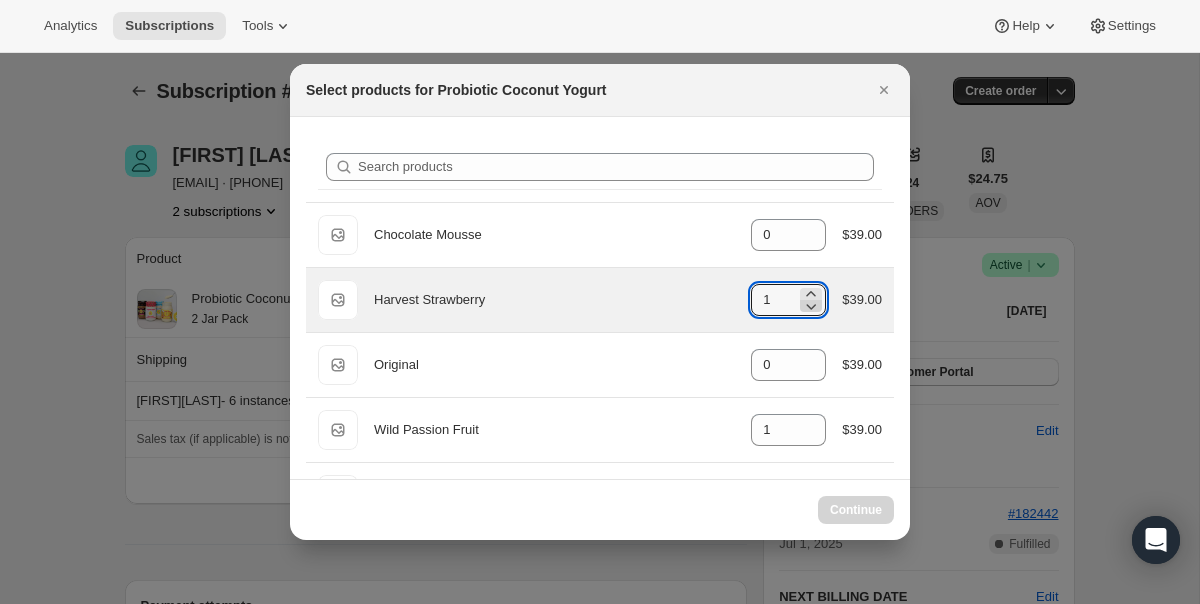 click 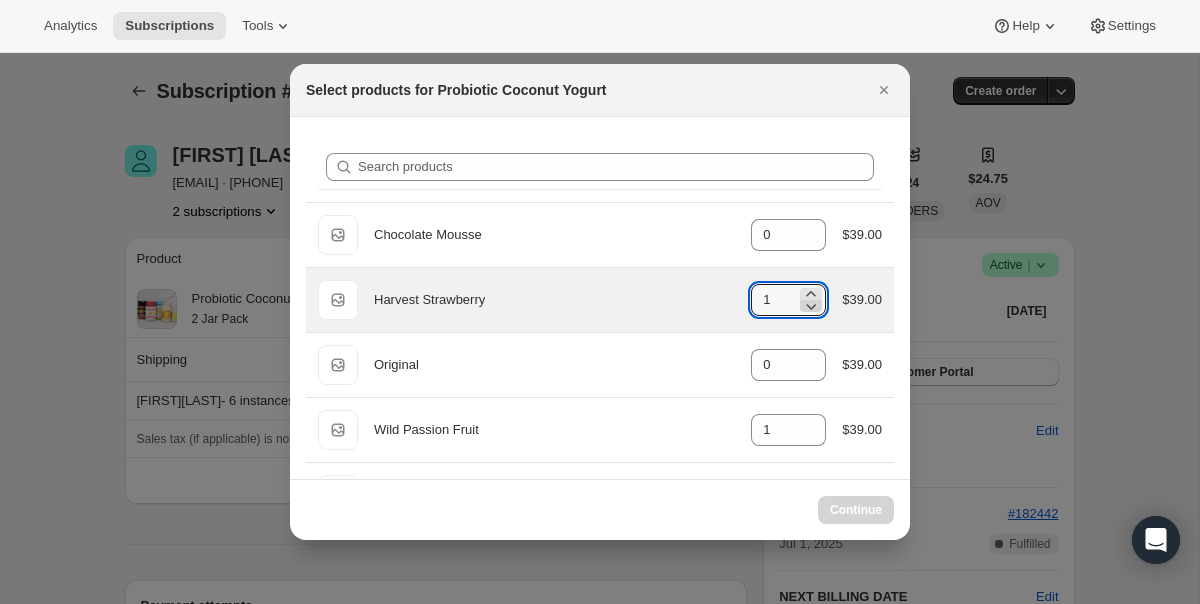 click 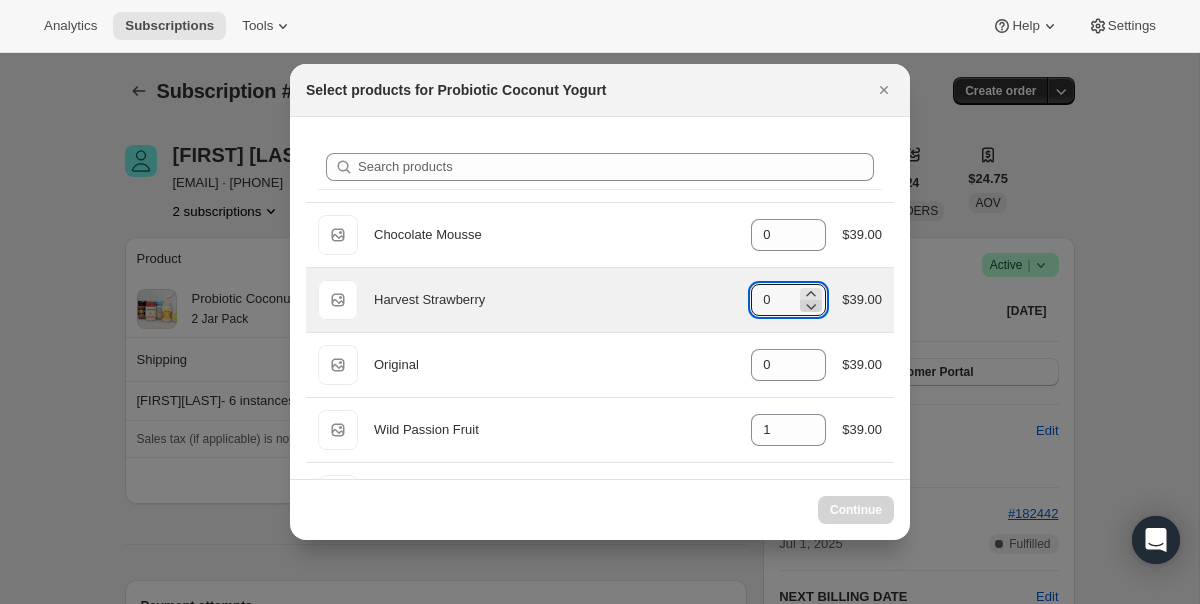 type on "1" 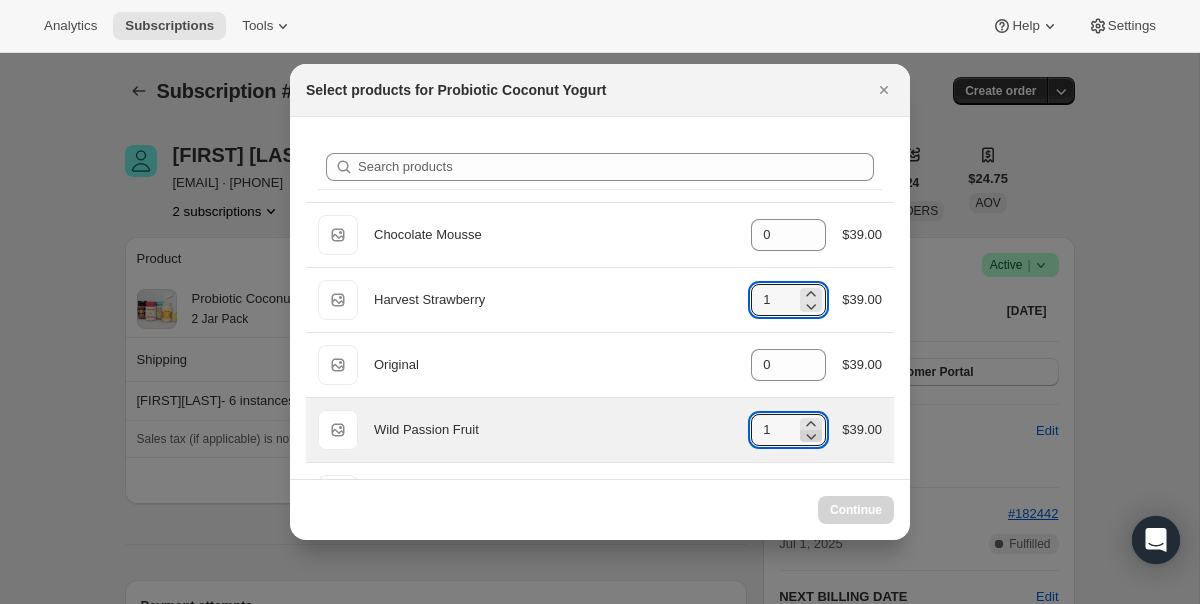 click 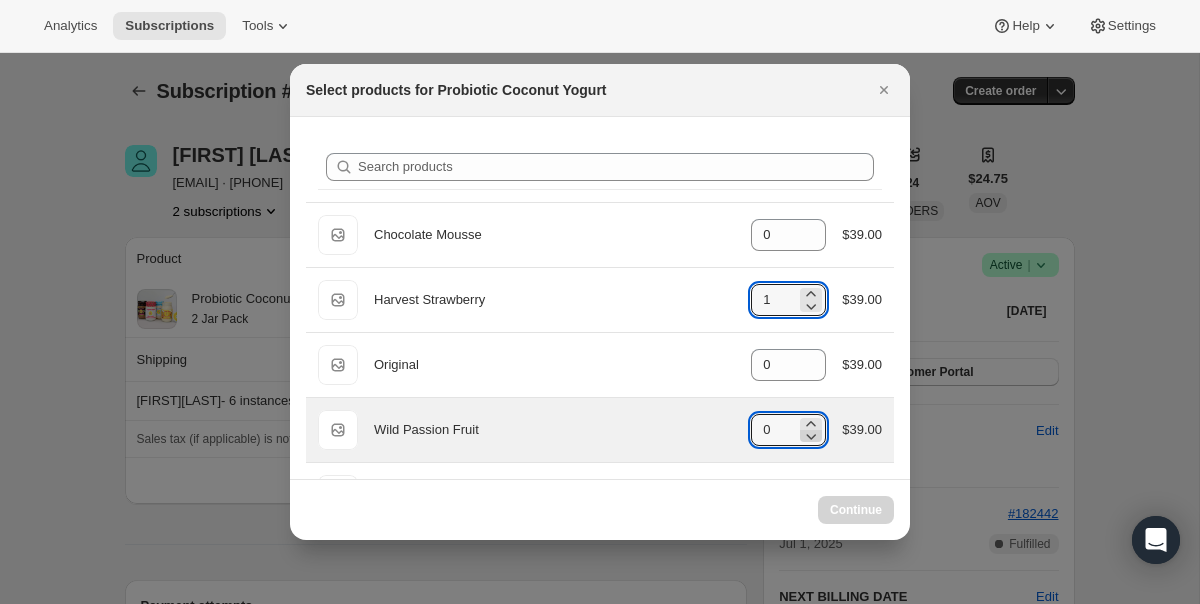 type on "1" 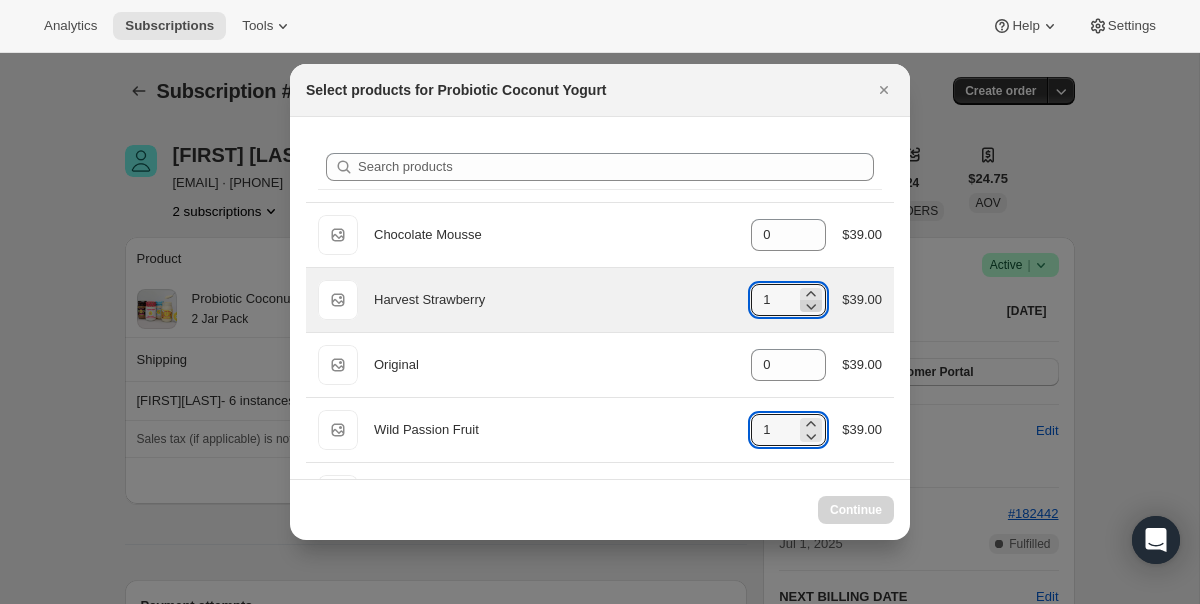 click 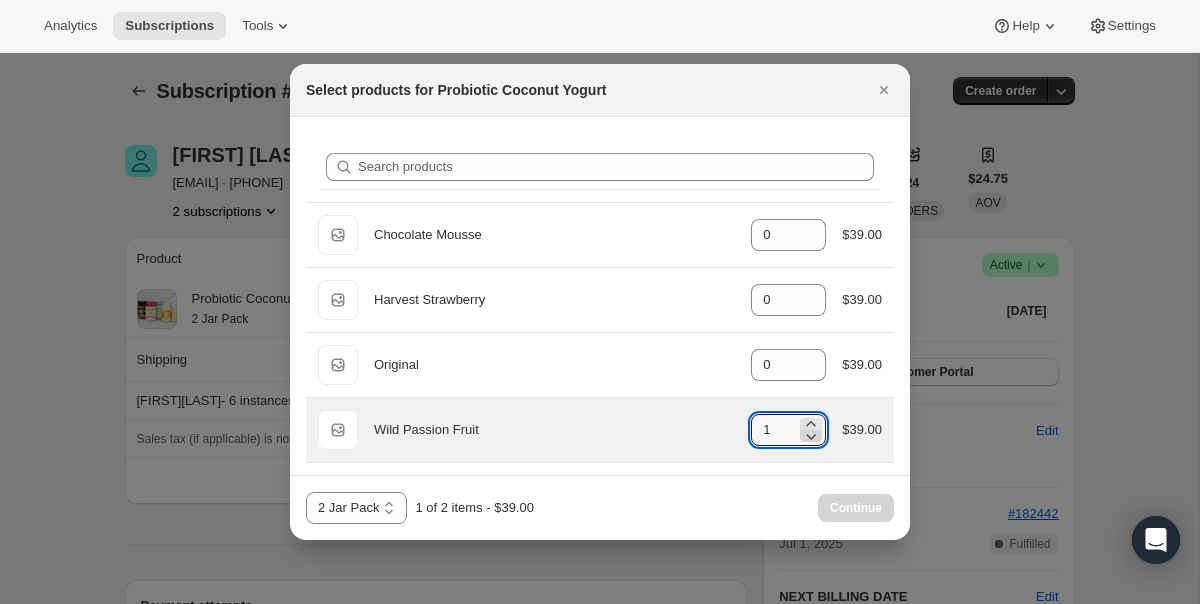click 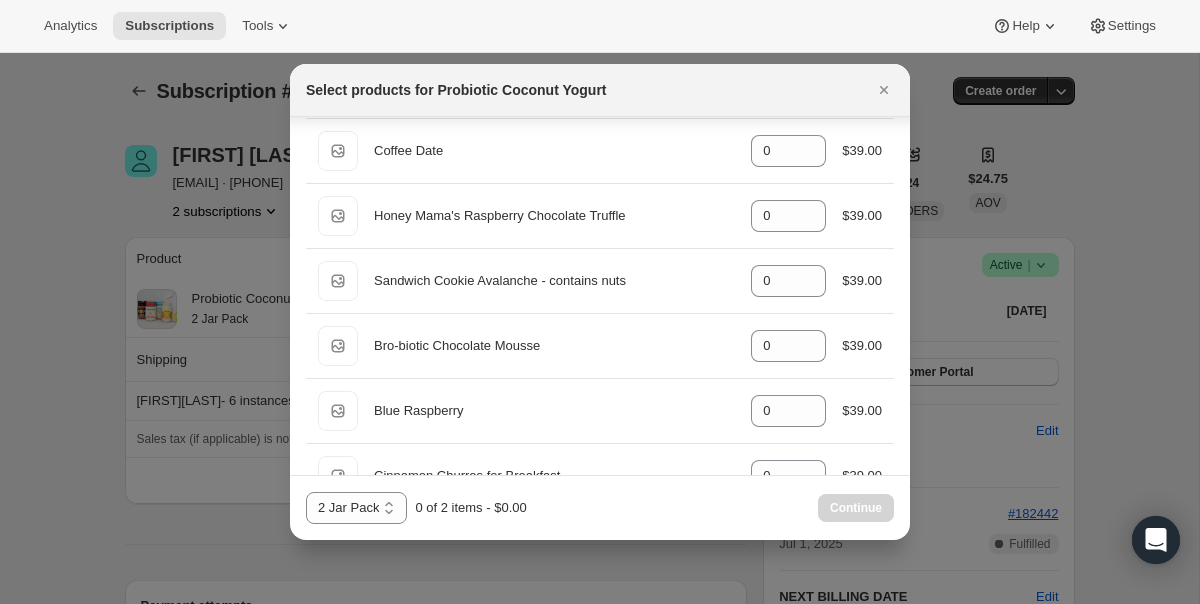 scroll, scrollTop: 1563, scrollLeft: 0, axis: vertical 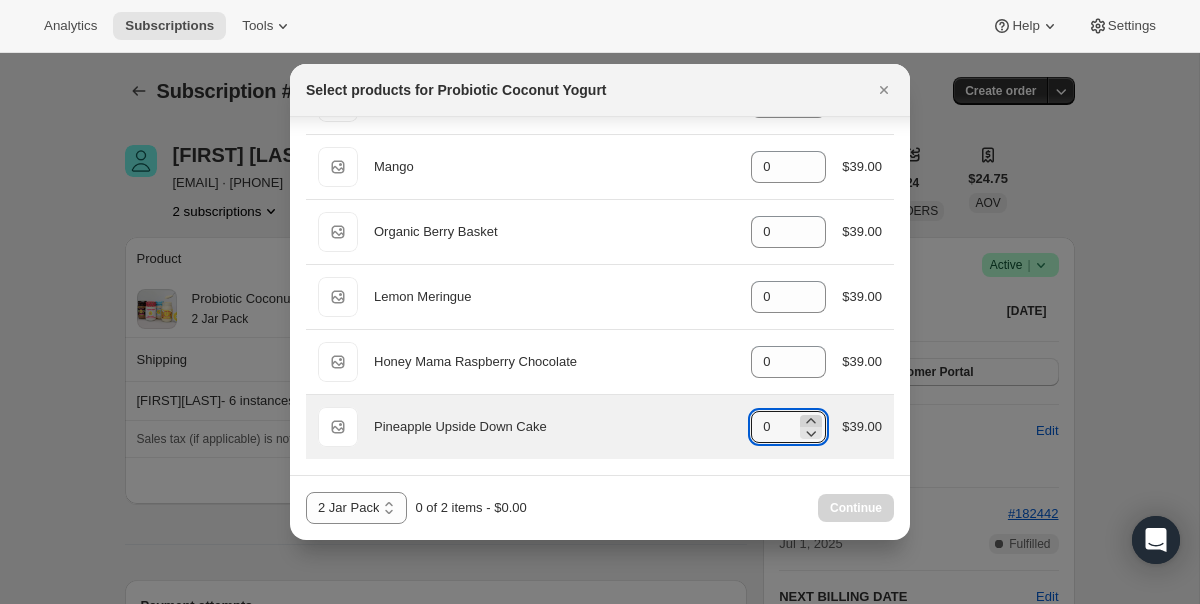 click 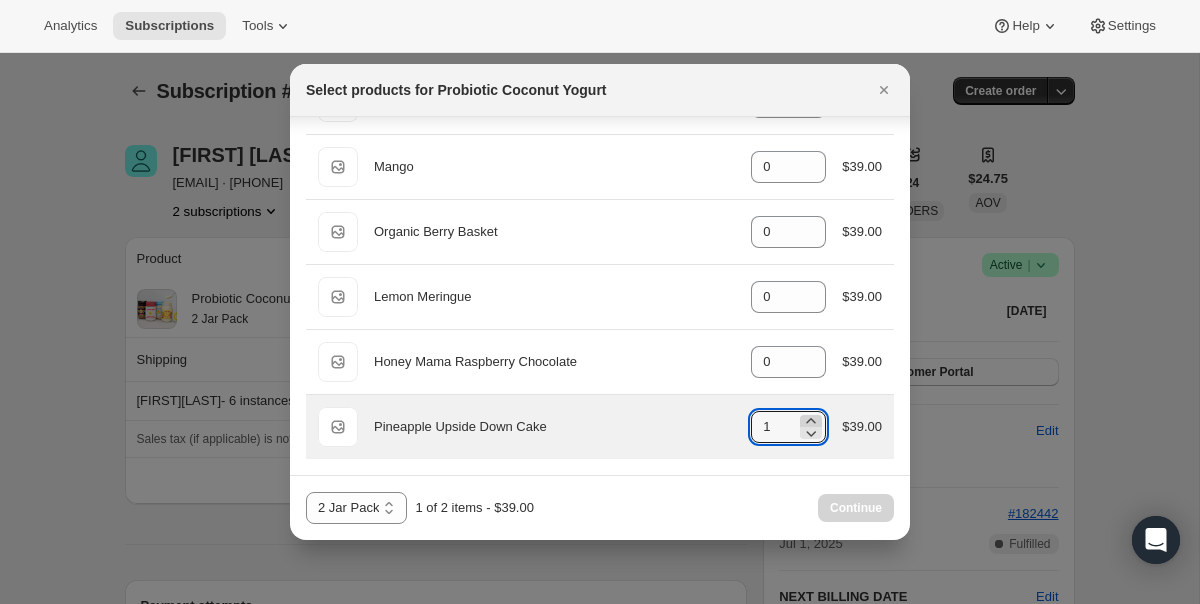 click 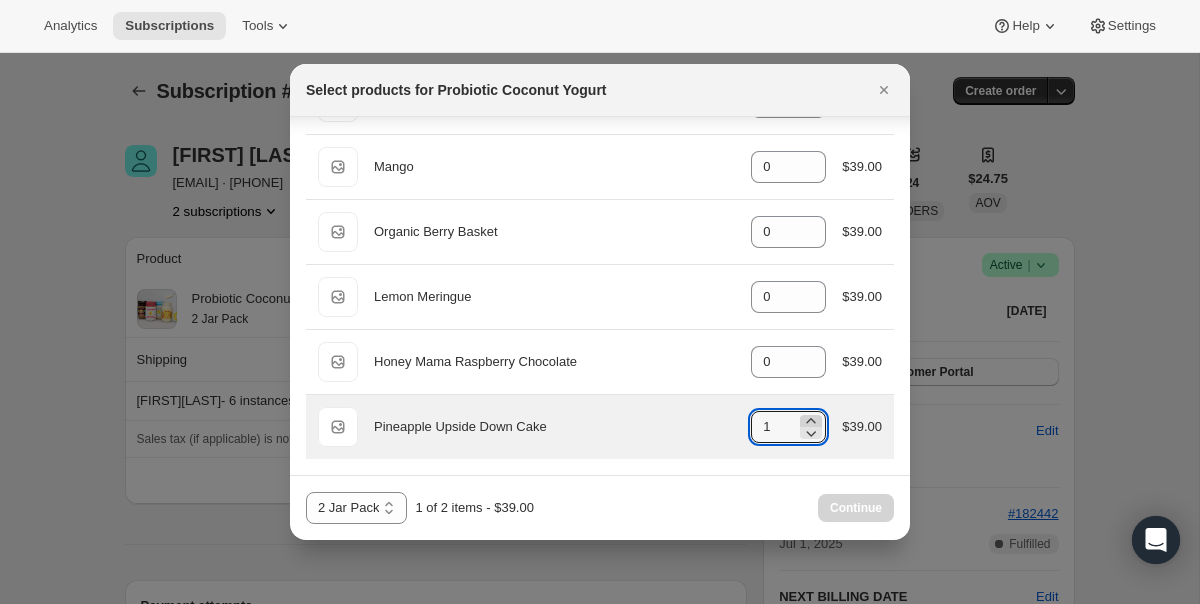 type on "2" 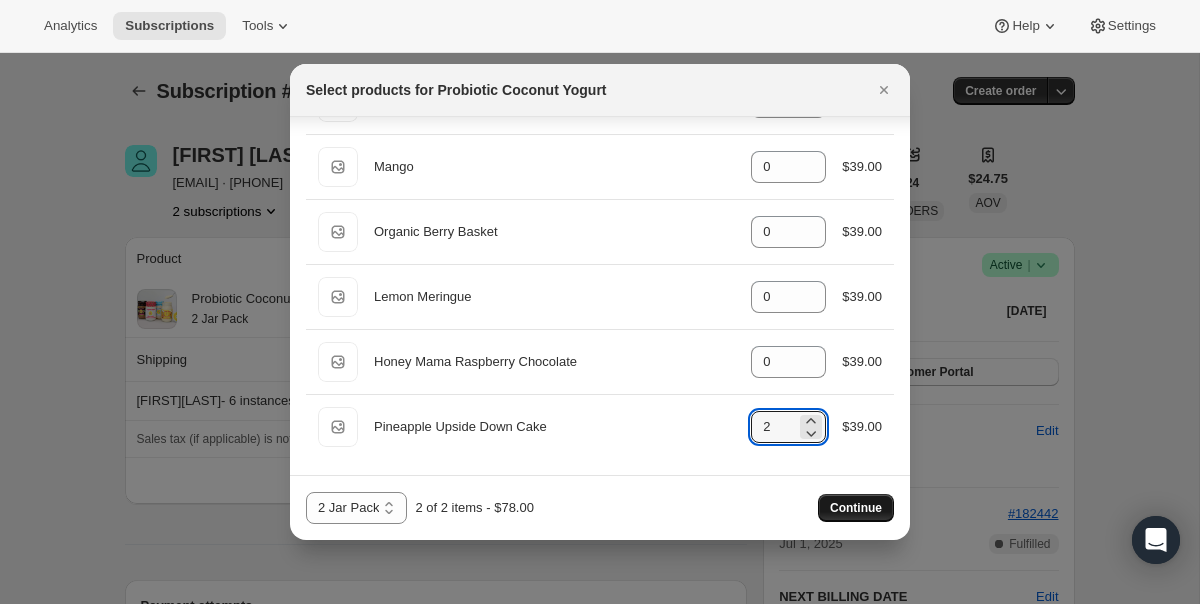 click on "Continue" at bounding box center [856, 508] 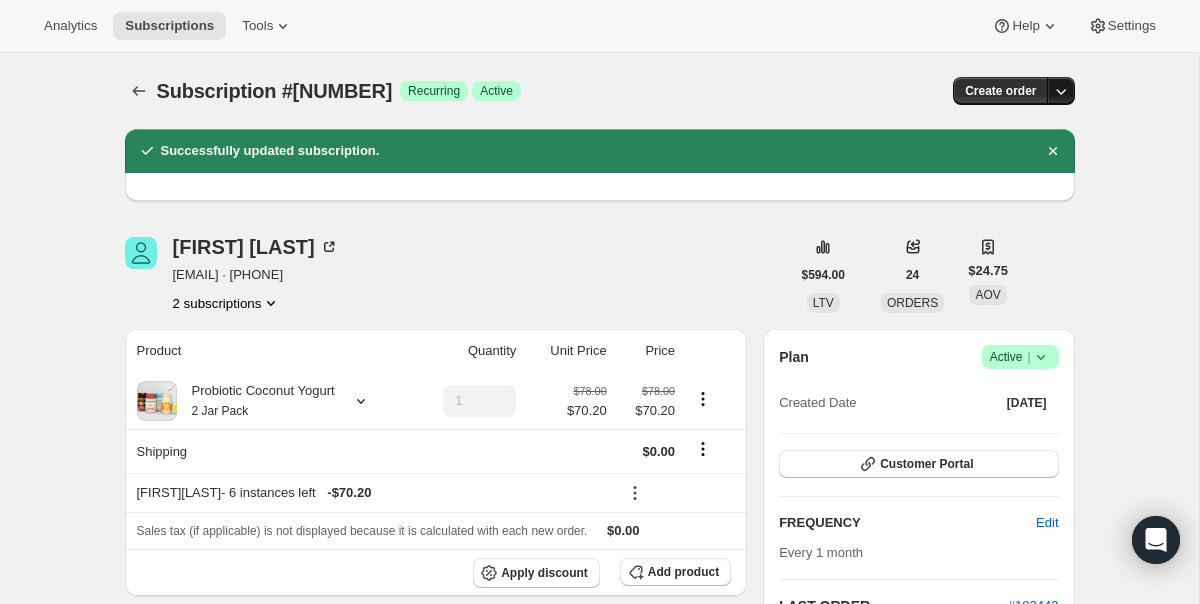 click 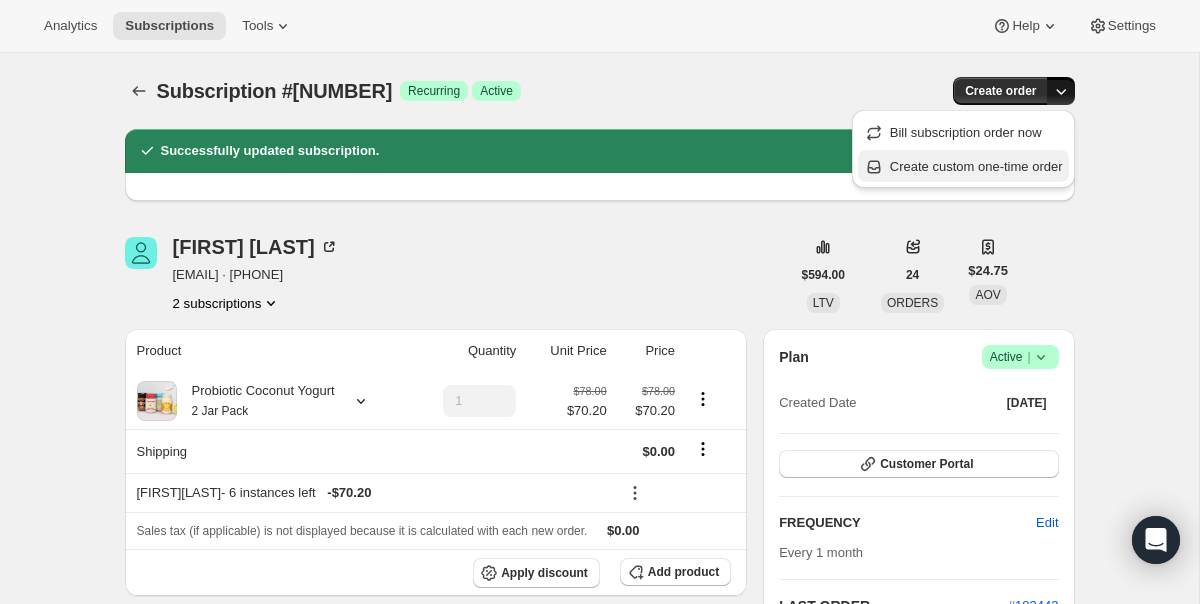 click on "Create custom one-time order" at bounding box center [976, 167] 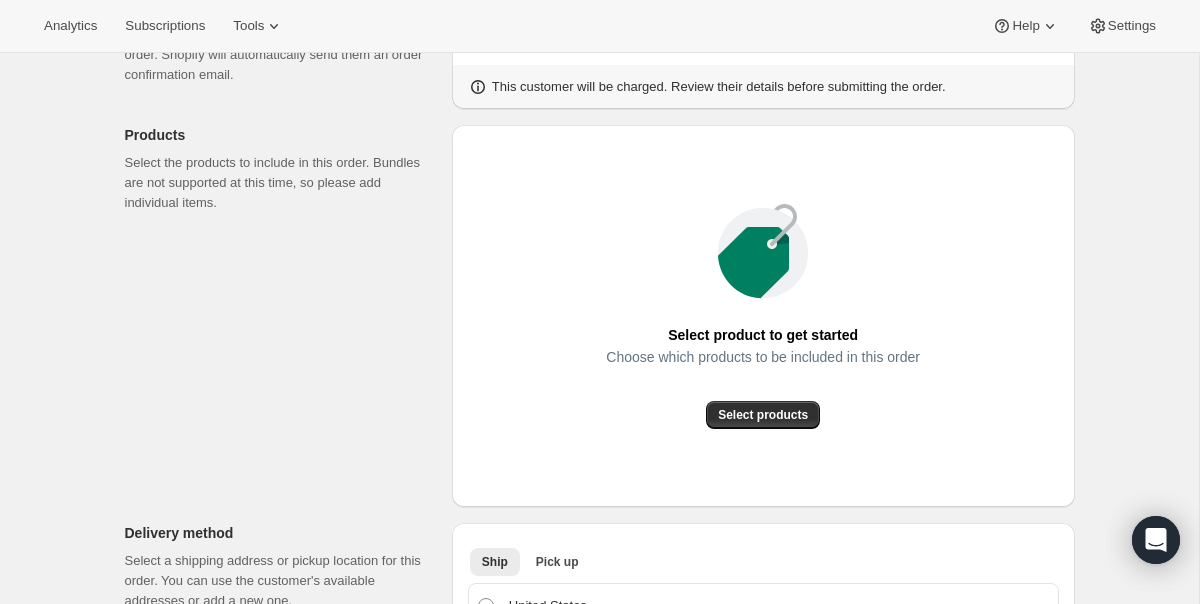 scroll, scrollTop: 178, scrollLeft: 0, axis: vertical 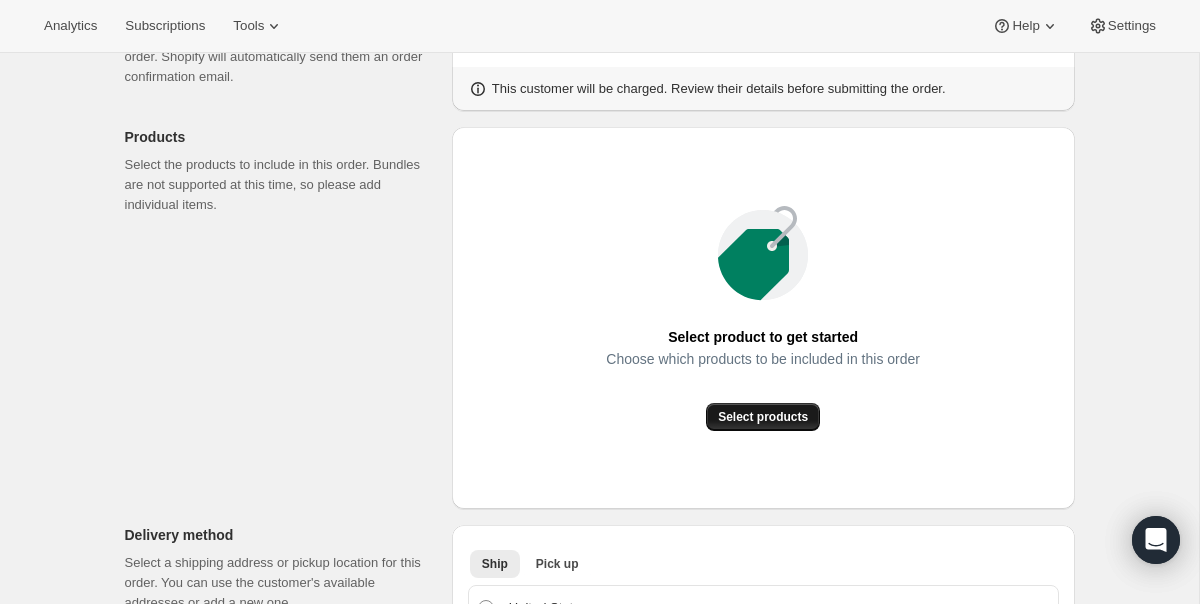 click on "Select products" at bounding box center [763, 417] 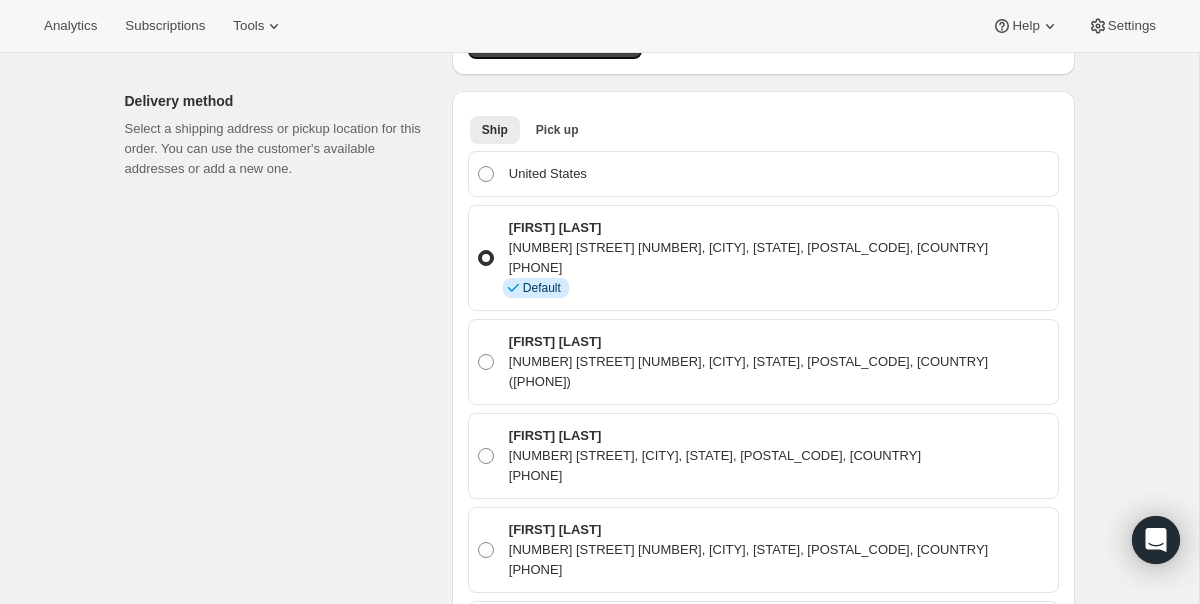 scroll, scrollTop: 0, scrollLeft: 0, axis: both 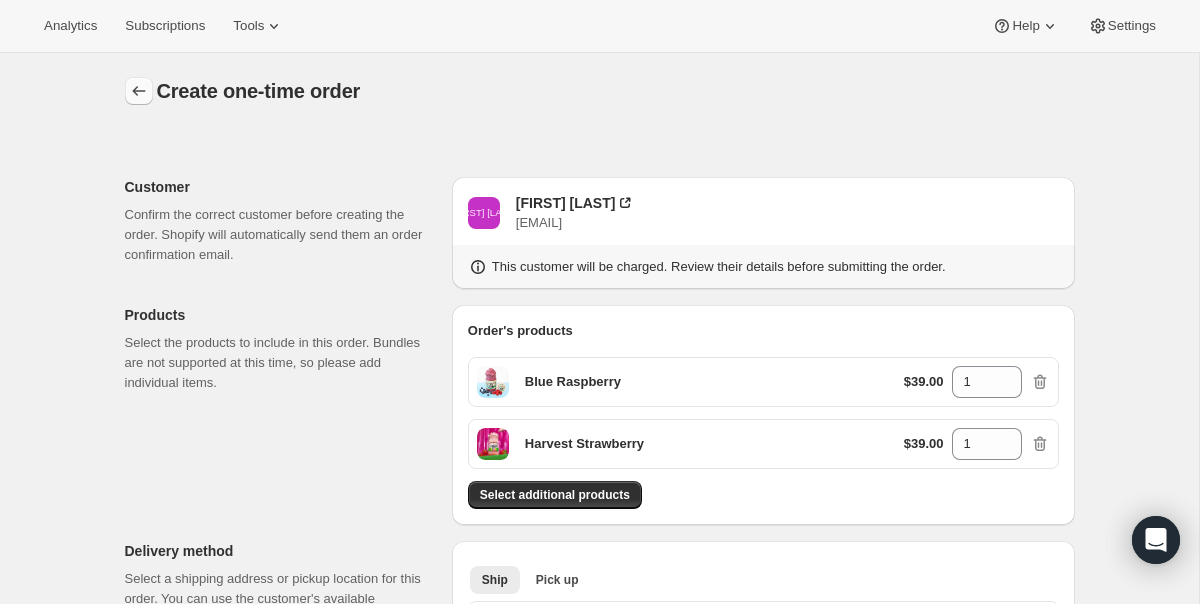 click 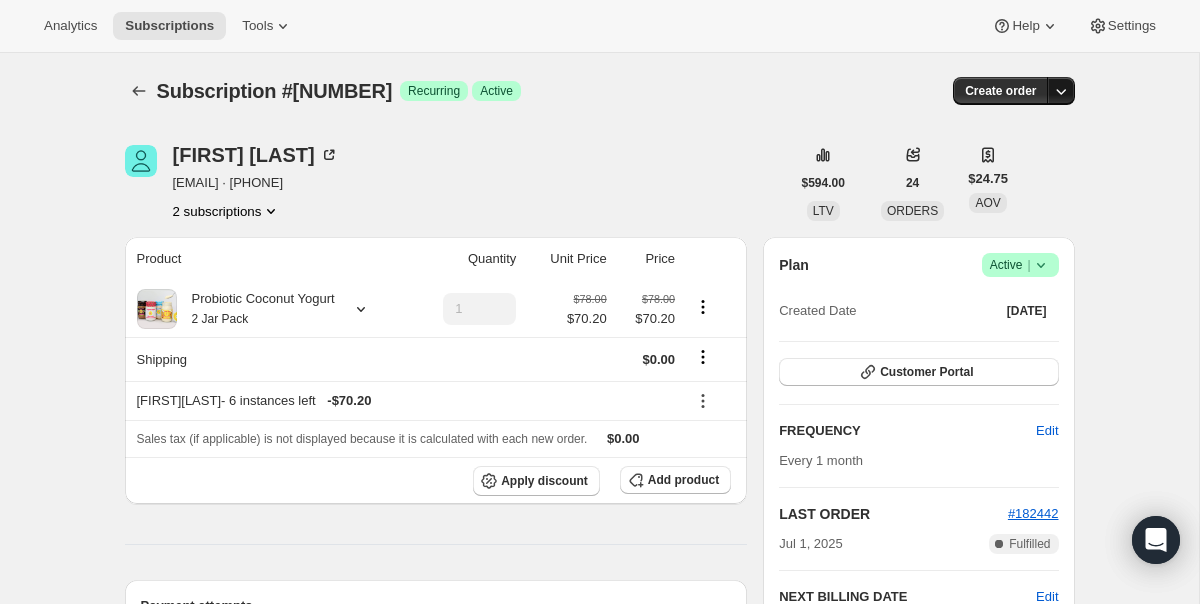click 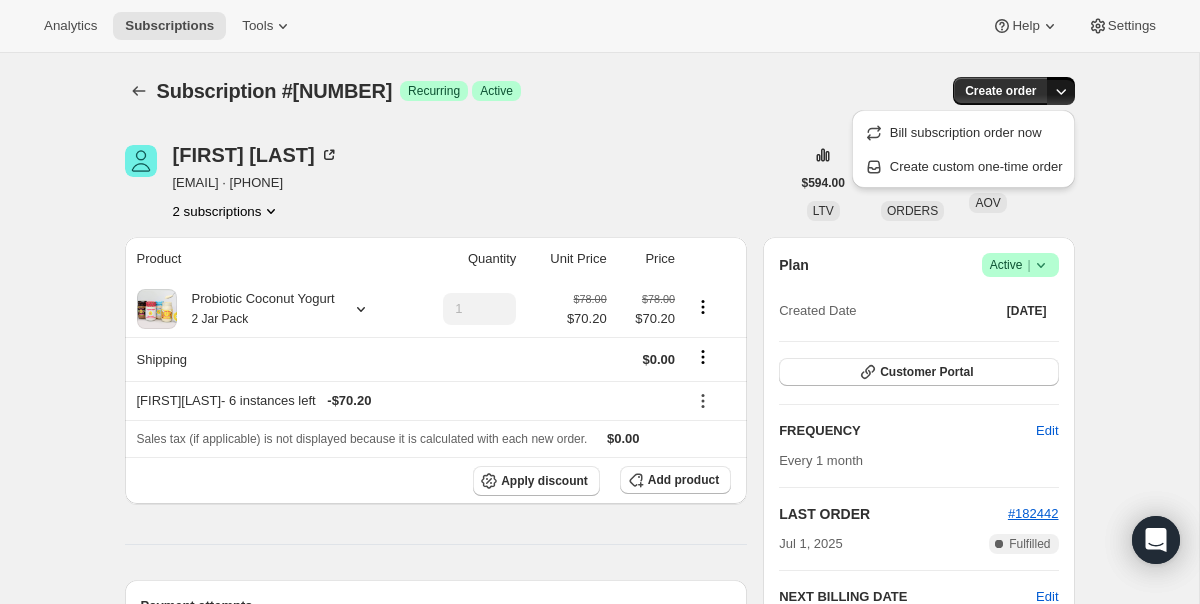 type 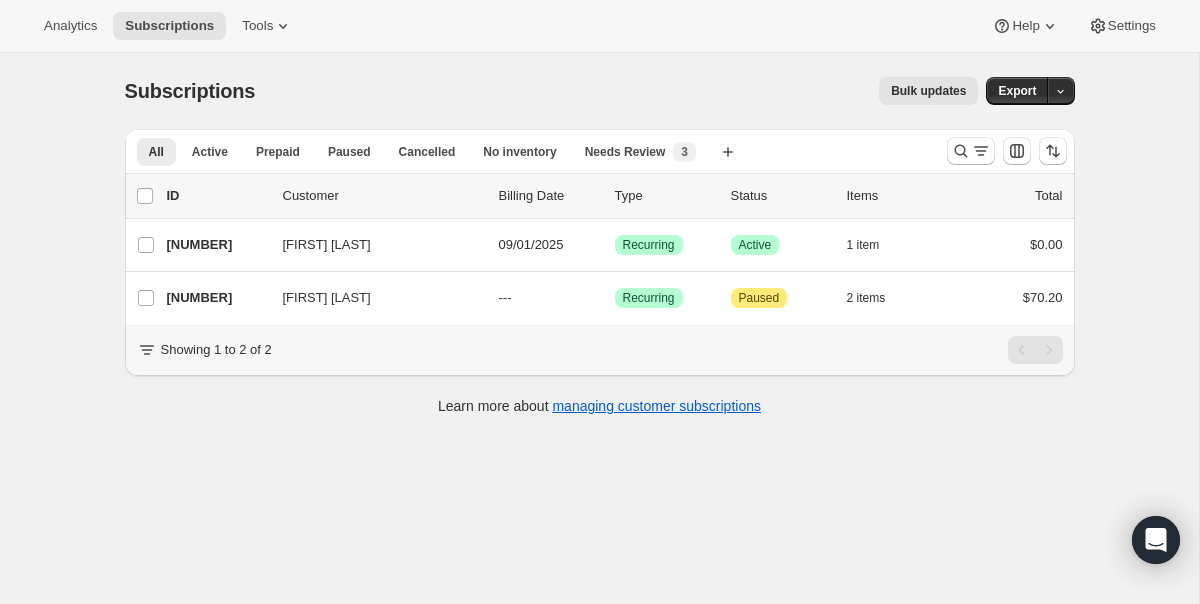 scroll, scrollTop: 0, scrollLeft: 0, axis: both 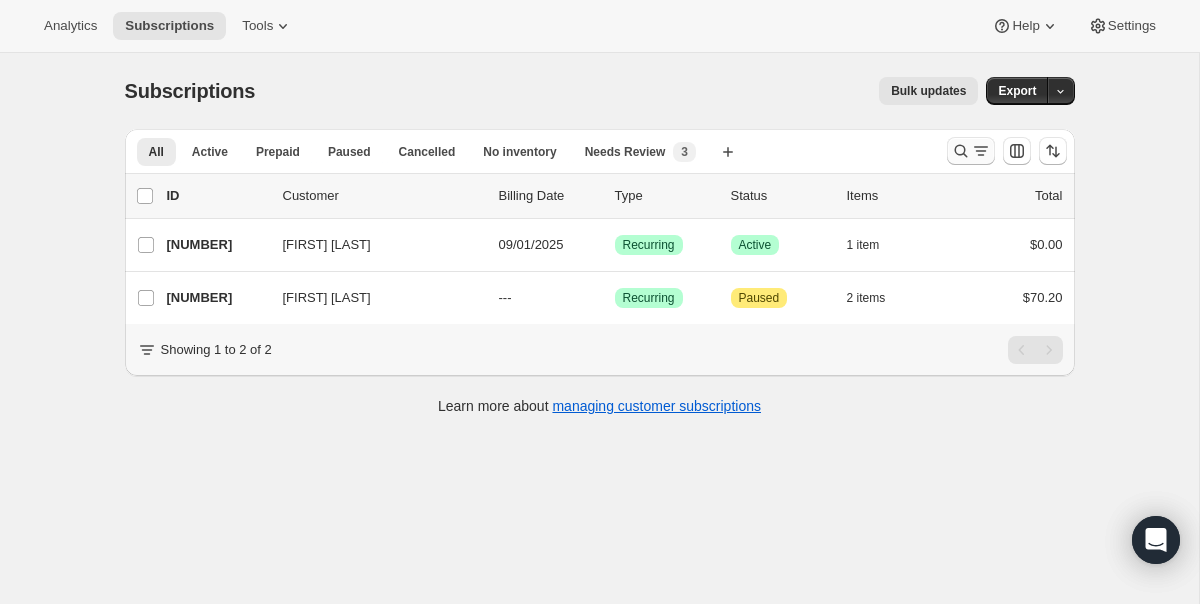 click 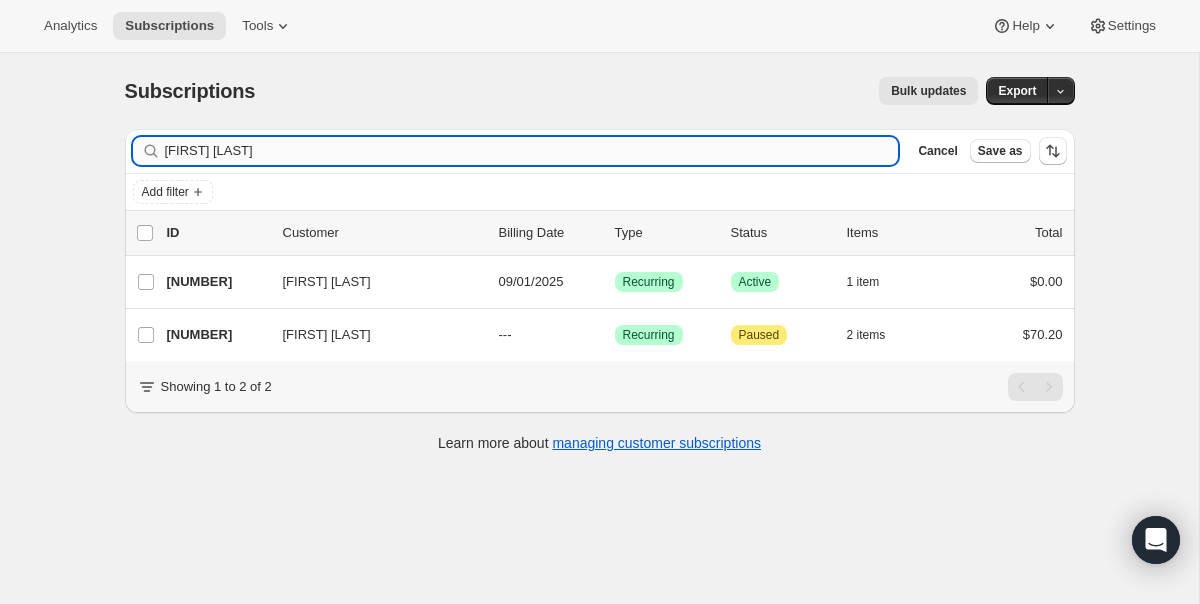 click on "[FIRST] [LAST]" at bounding box center [532, 151] 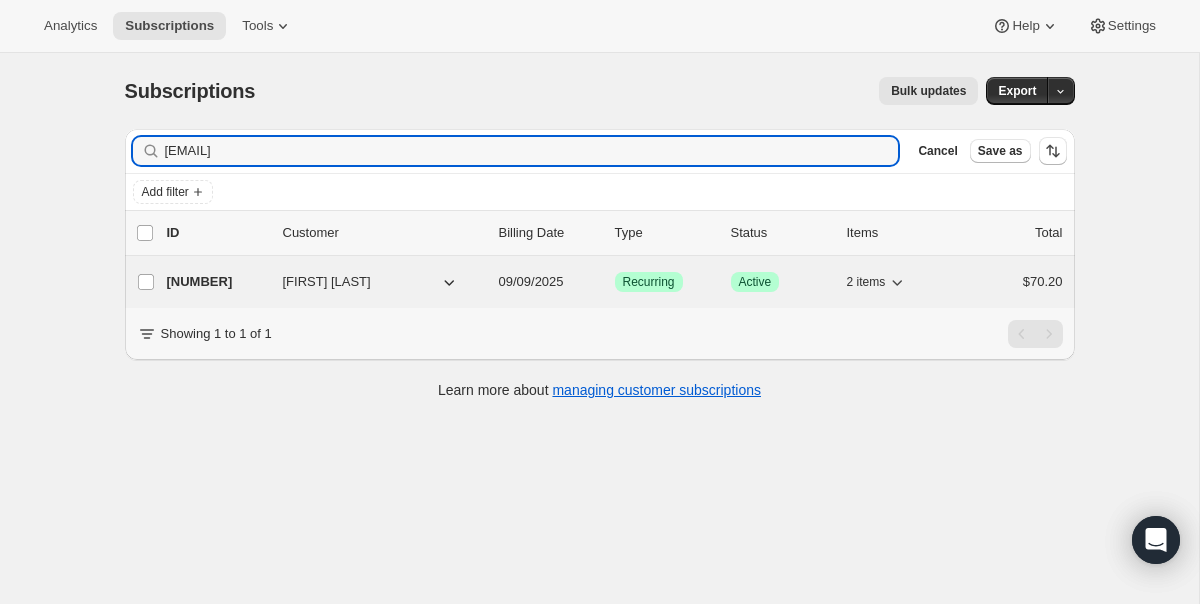 type on "jackie.tissot1@gmail.com" 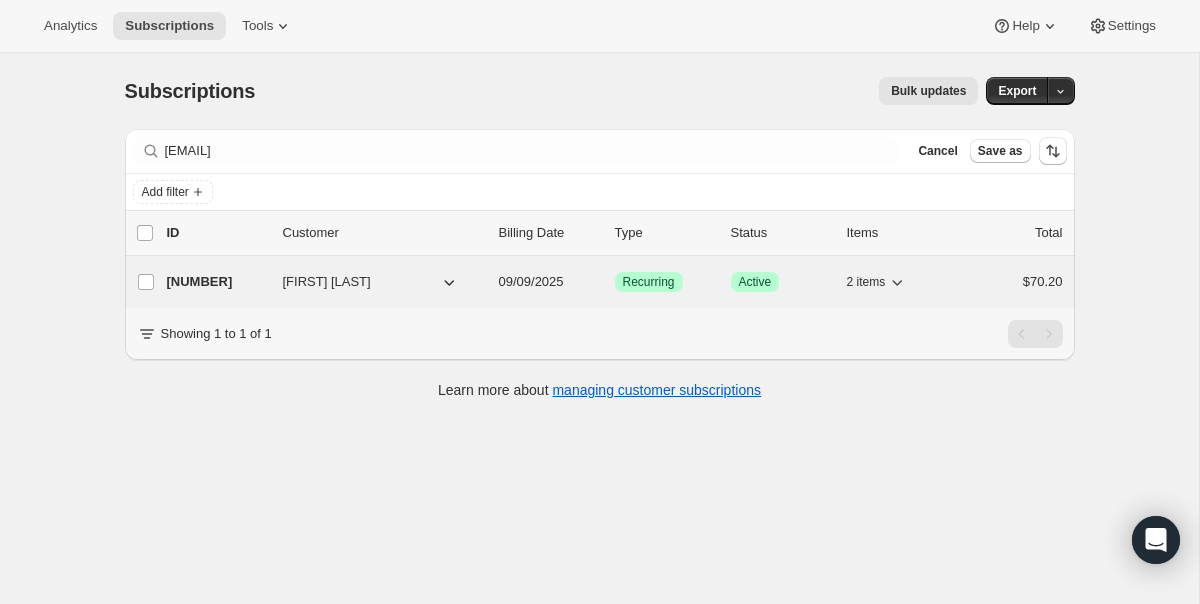 click on "18099732593 Jackie Tissot 09/09/2025 Success Recurring Success Active 2   items $70.20" at bounding box center [615, 282] 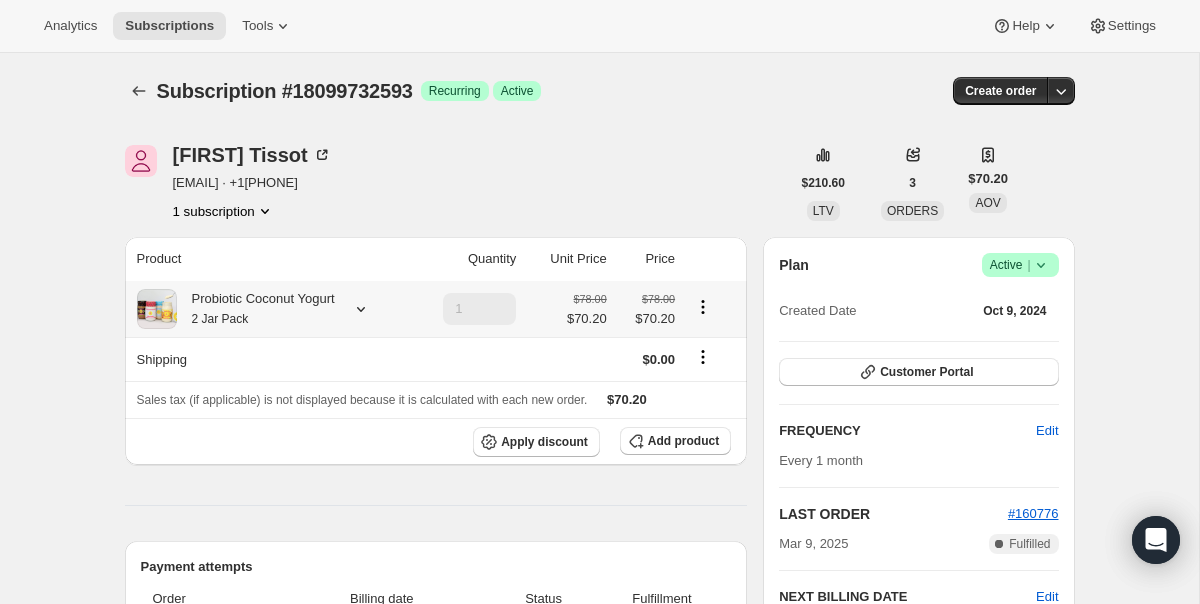 click 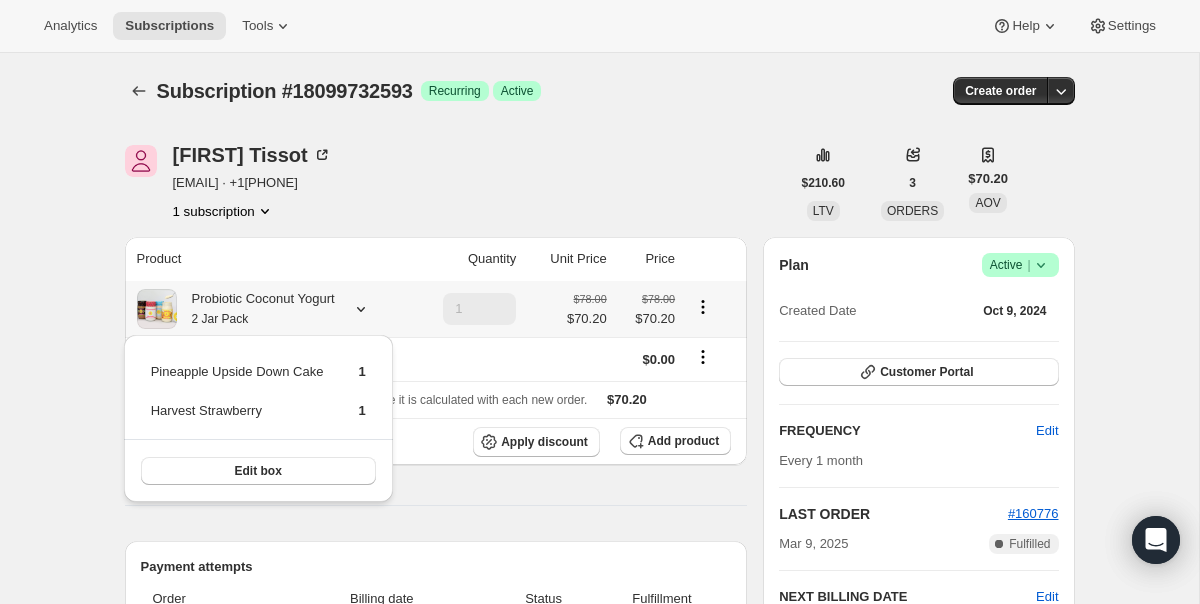 click 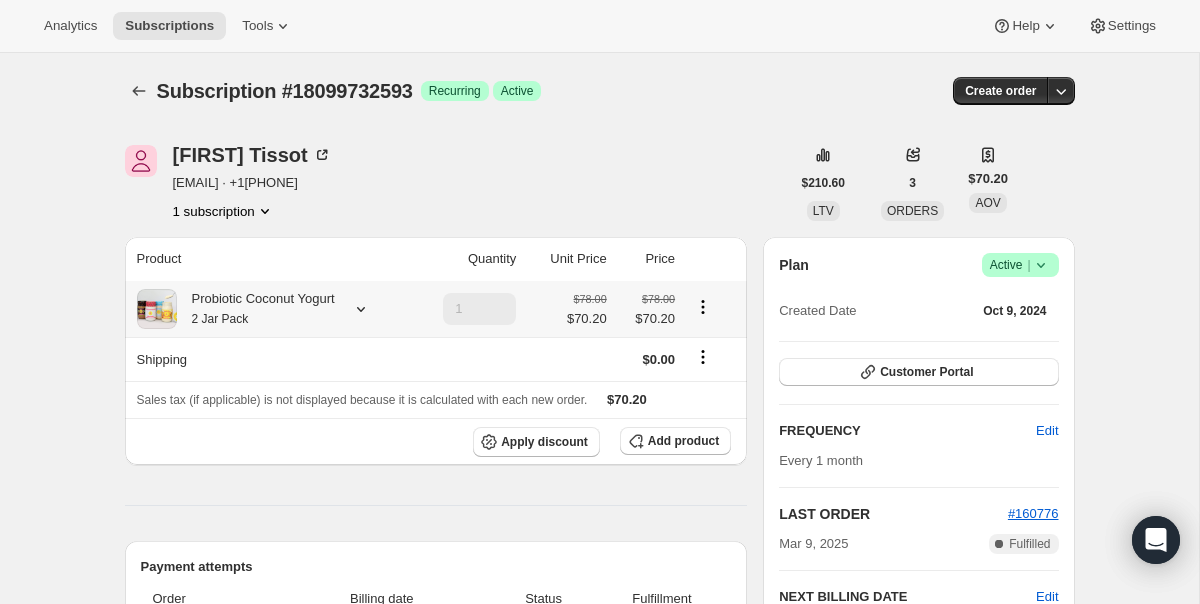 click 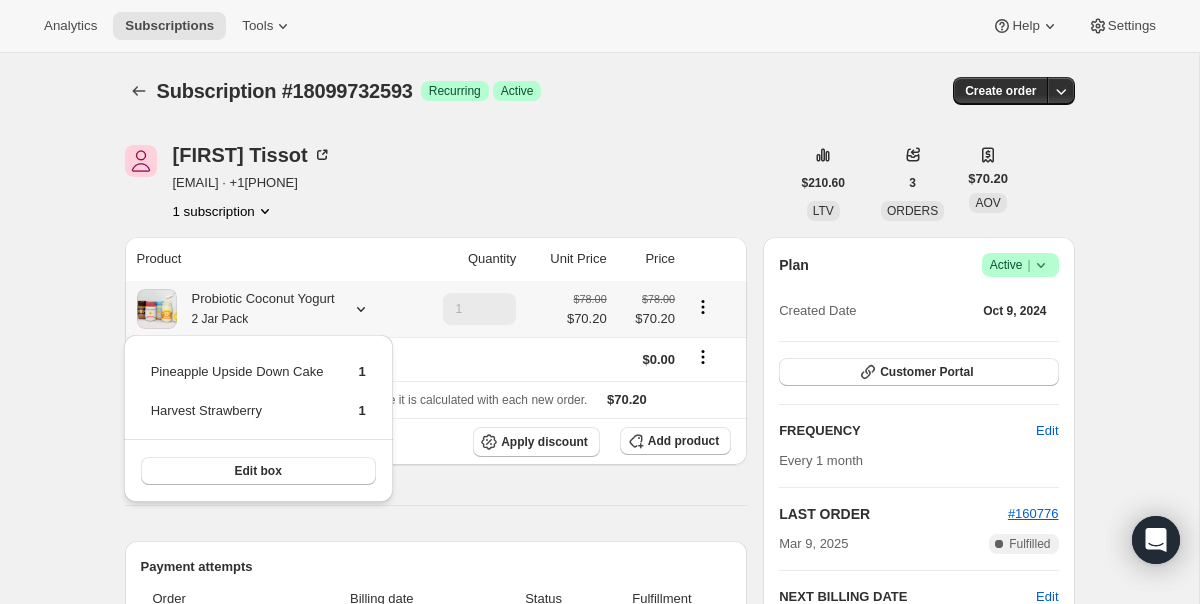 click 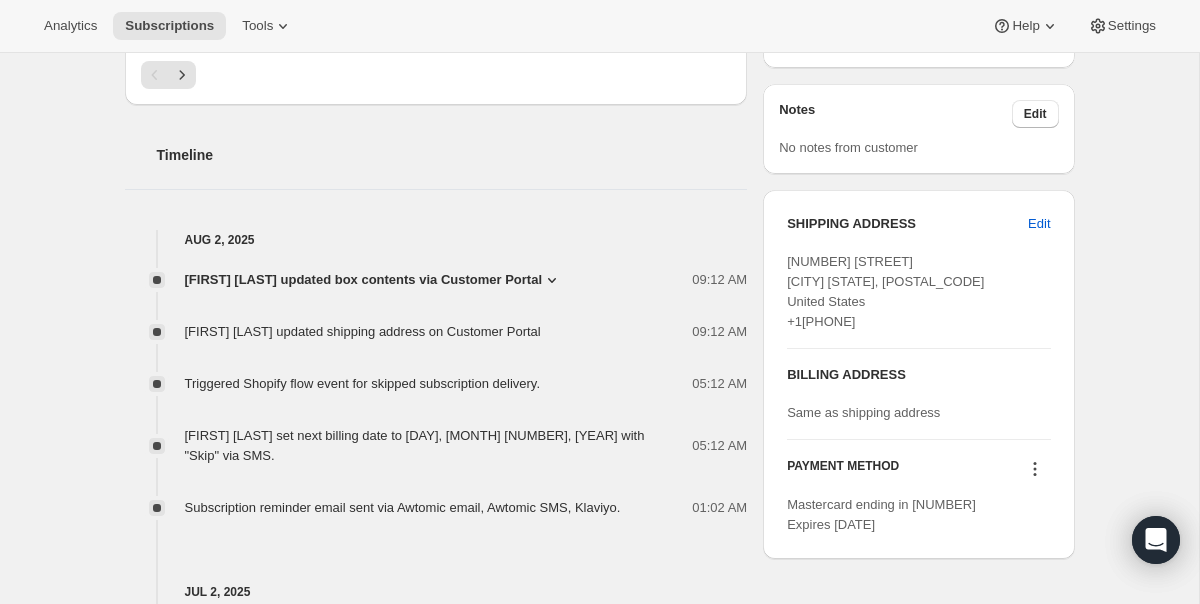 scroll, scrollTop: 727, scrollLeft: 0, axis: vertical 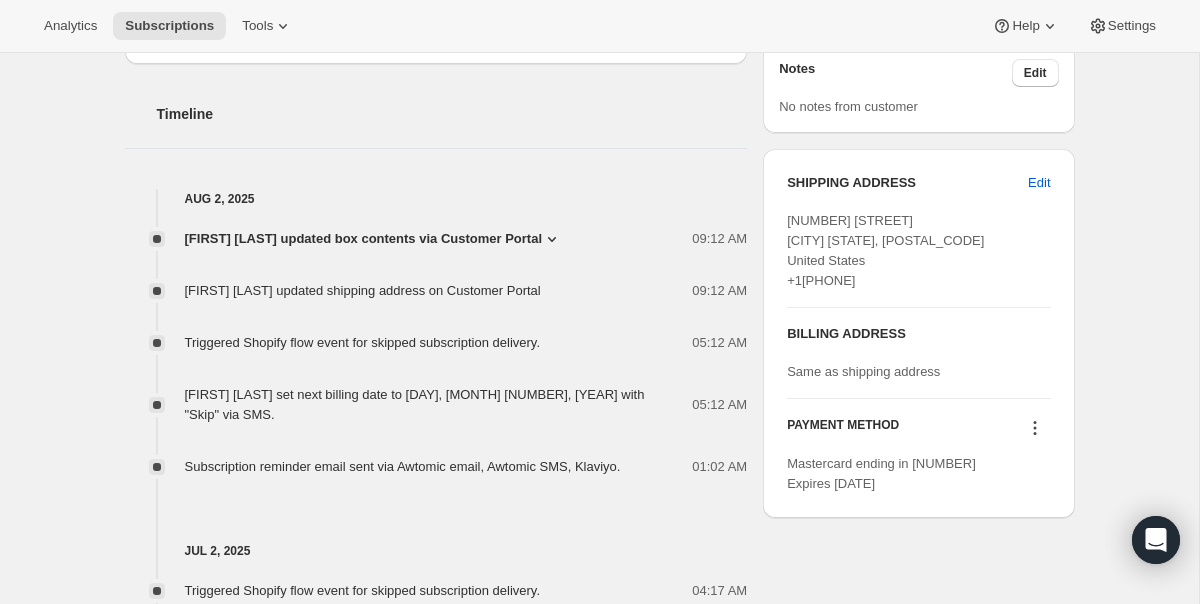 click on "Jackie Tissot updated box contents via Customer Portal" at bounding box center (364, 239) 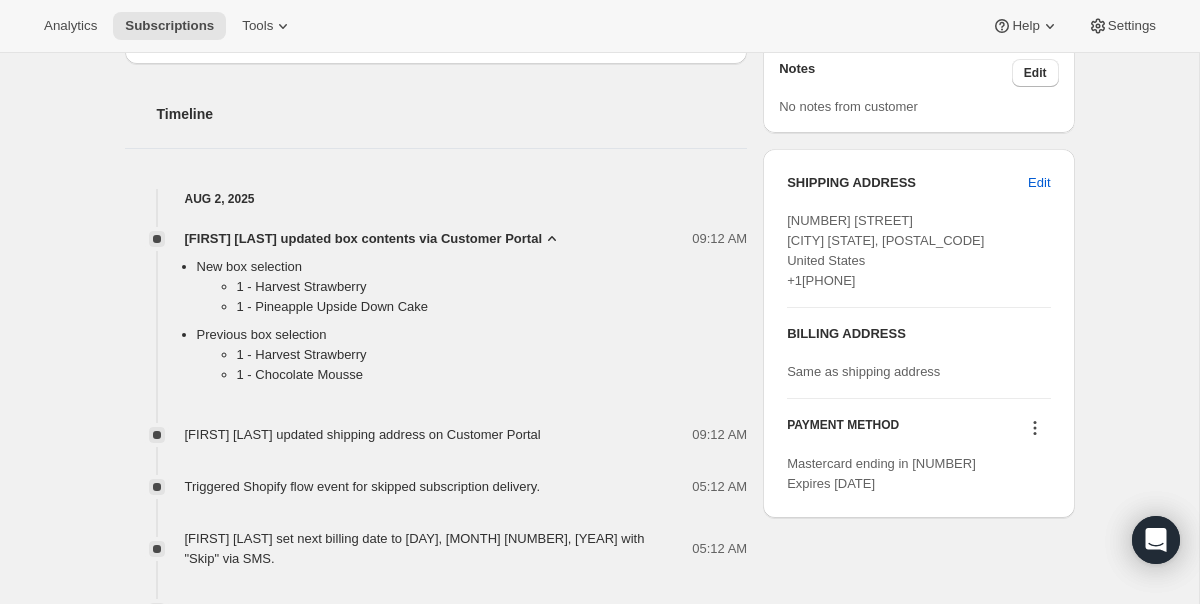 click on "Jackie Tissot updated box contents via Customer Portal" at bounding box center [364, 239] 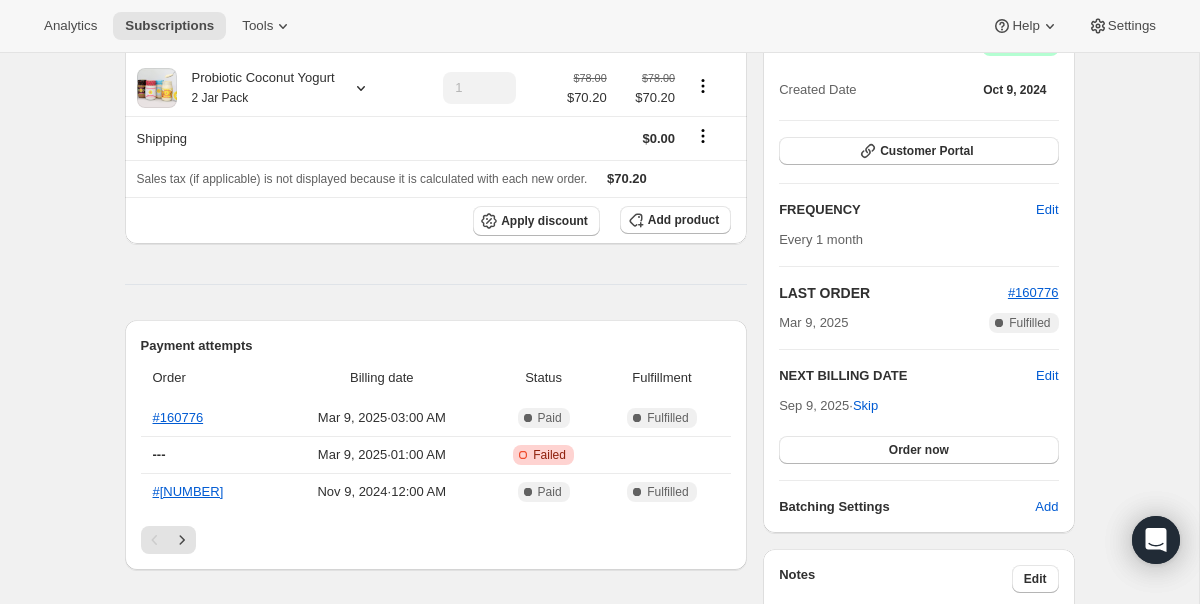 scroll, scrollTop: 0, scrollLeft: 0, axis: both 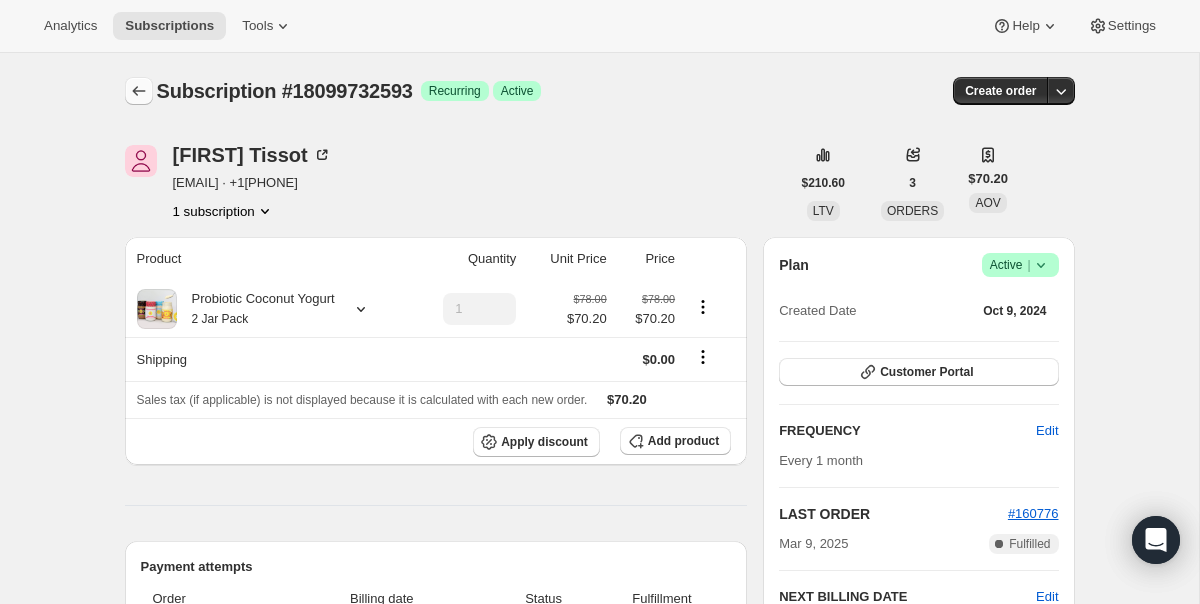 click 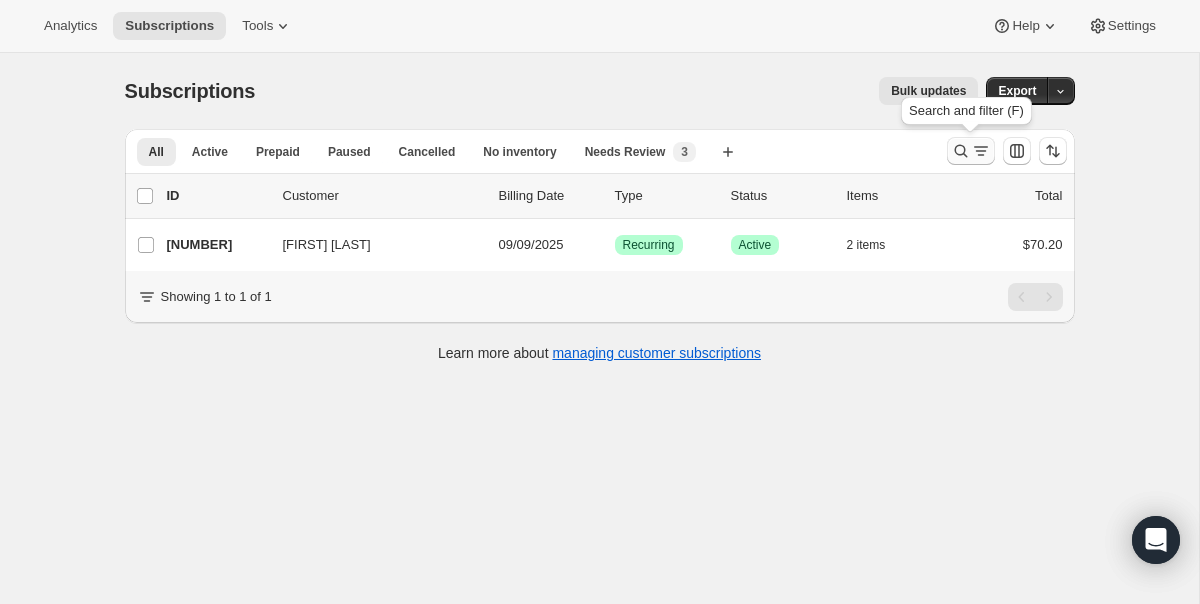 click 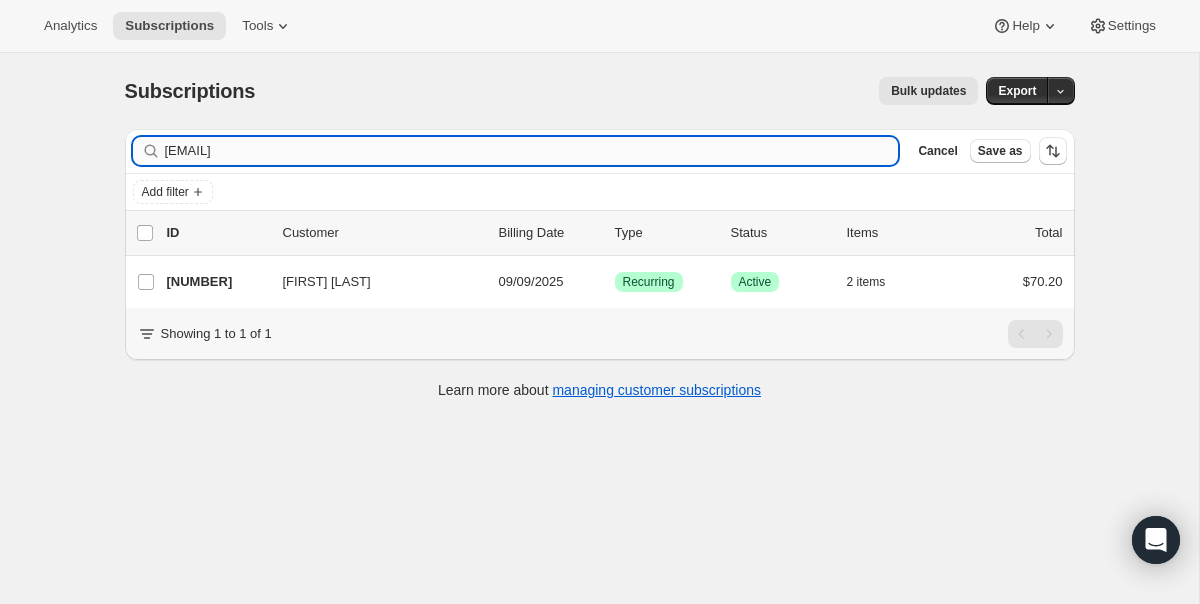 click on "jackie.tissot1@gmail.com" at bounding box center (532, 151) 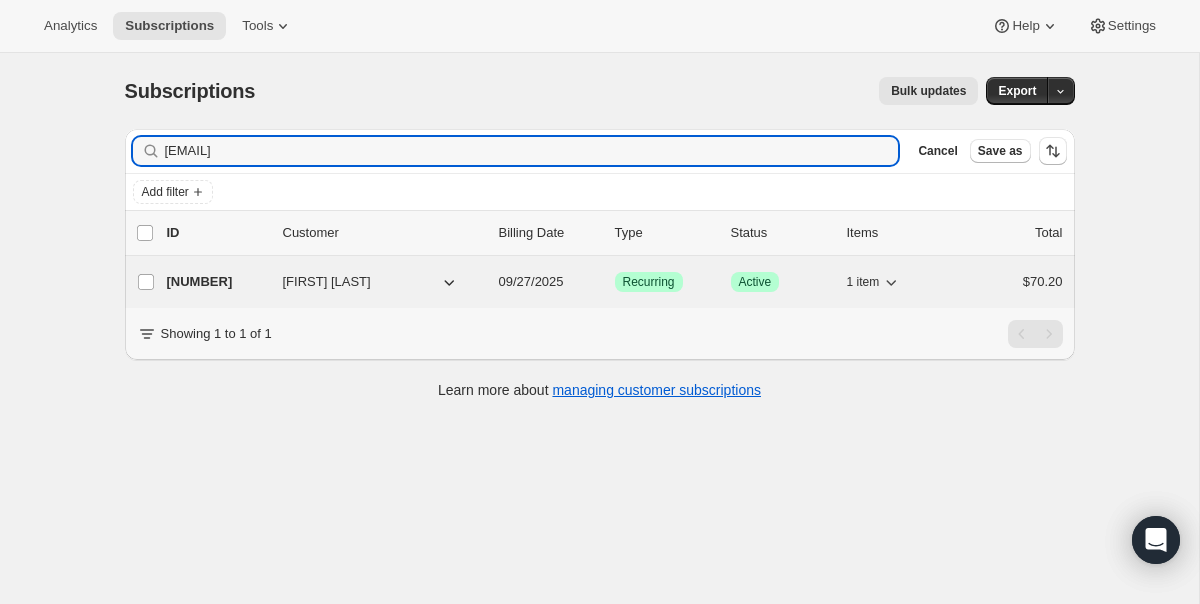 type on "vivianesthetics@yahoo.com" 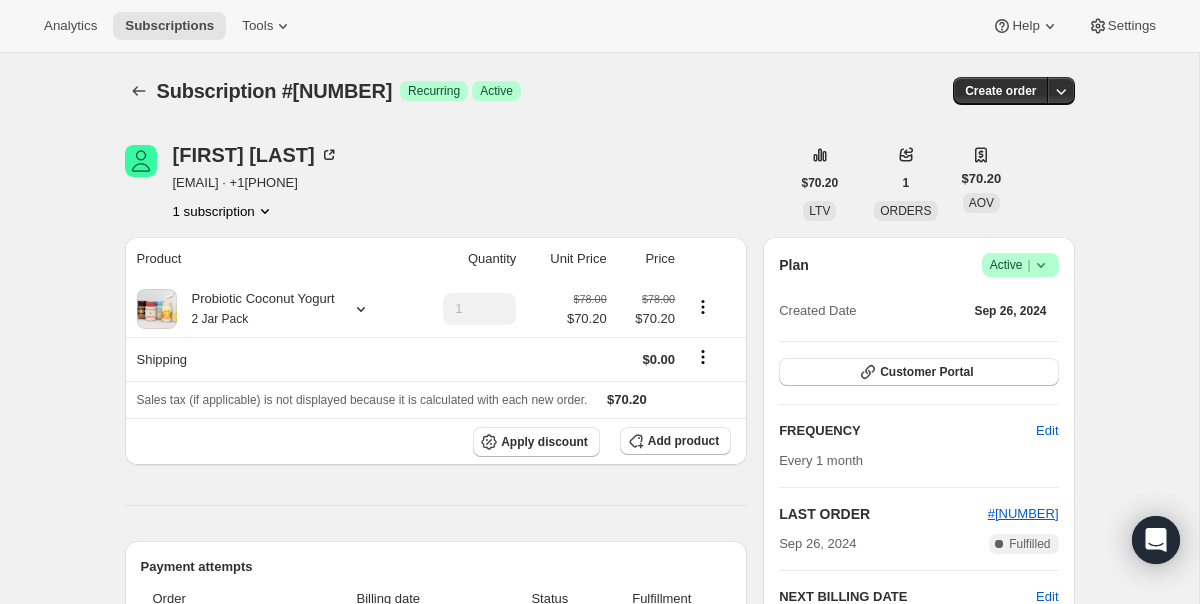 click 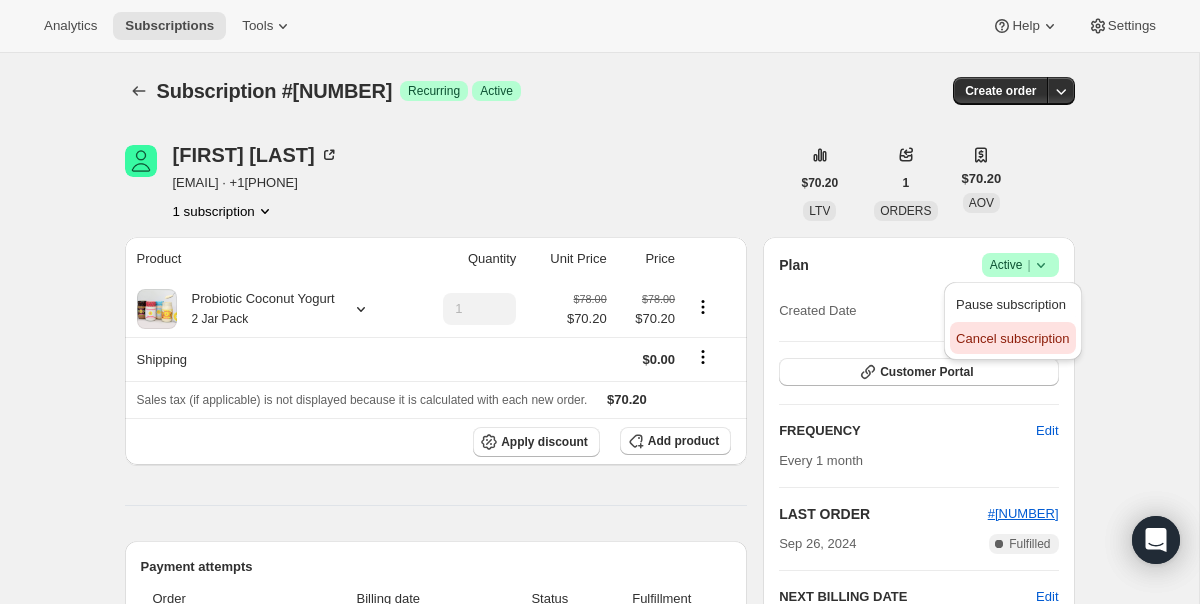 click on "Cancel subscription" at bounding box center [1012, 338] 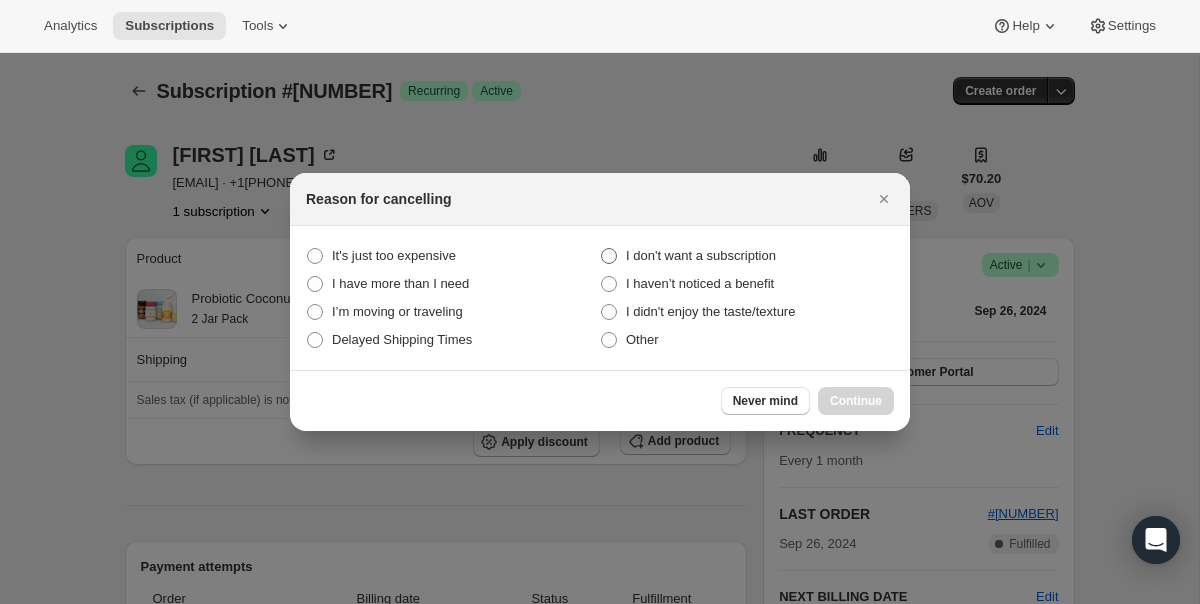 click on "I don't want a subscription" at bounding box center [701, 255] 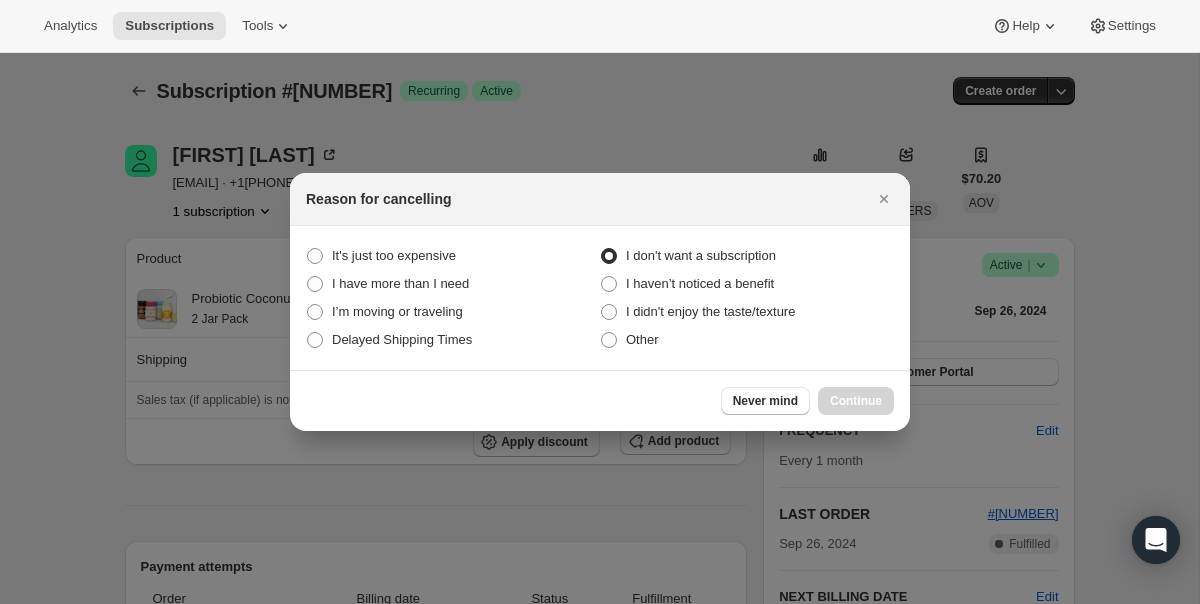 radio on "true" 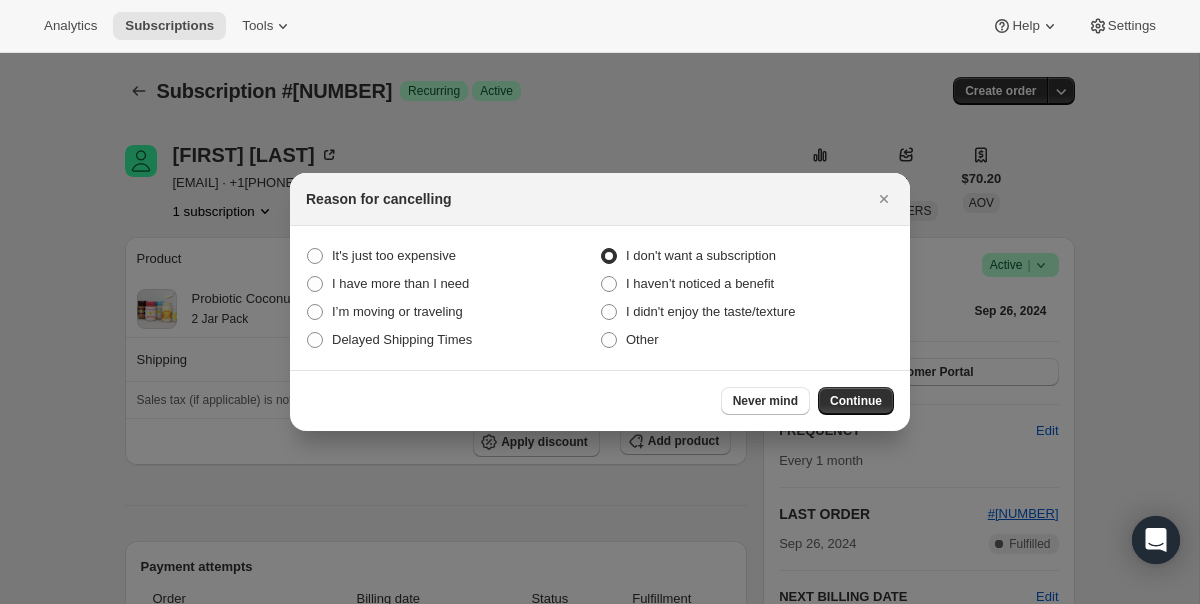 click on "Never mind Continue" at bounding box center (600, 400) 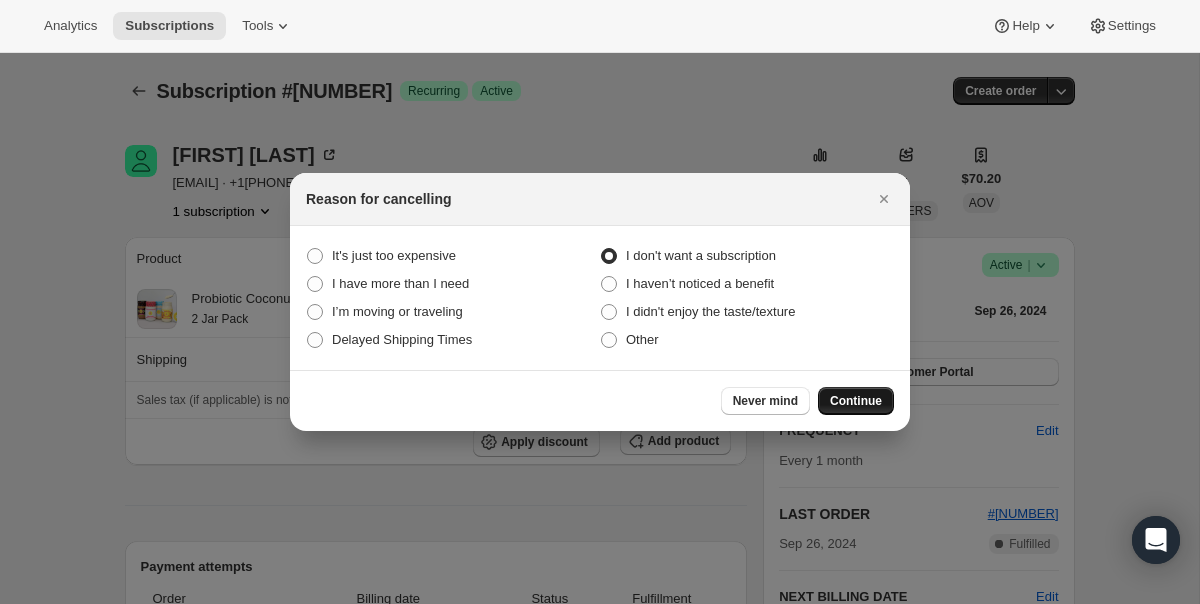 click on "Continue" at bounding box center [856, 401] 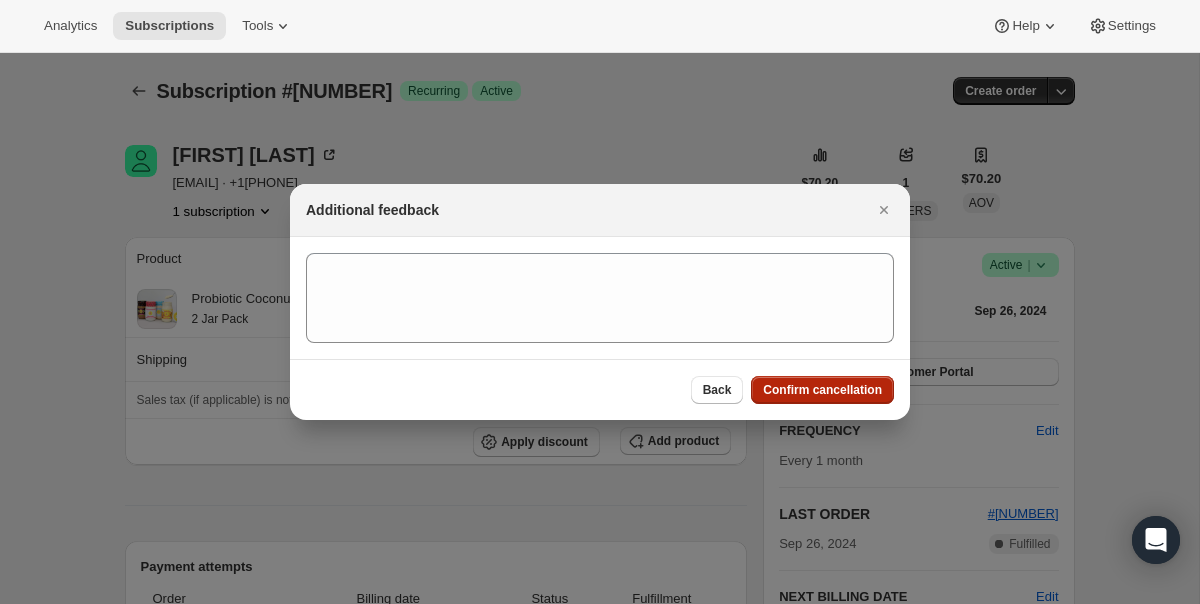 click on "Confirm cancellation" at bounding box center (822, 390) 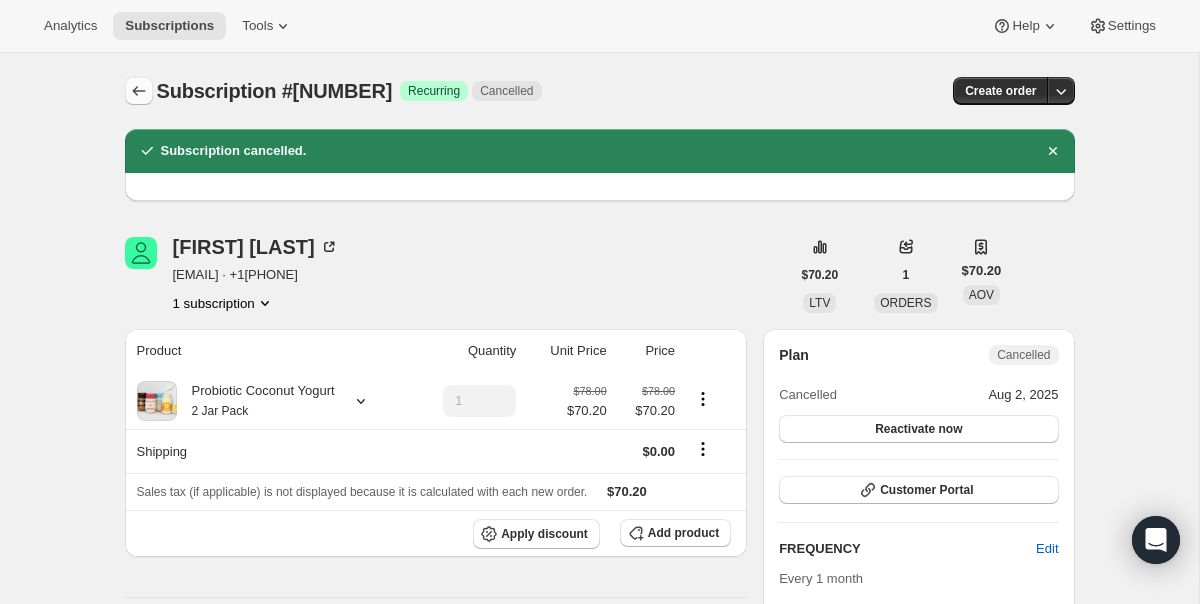 click 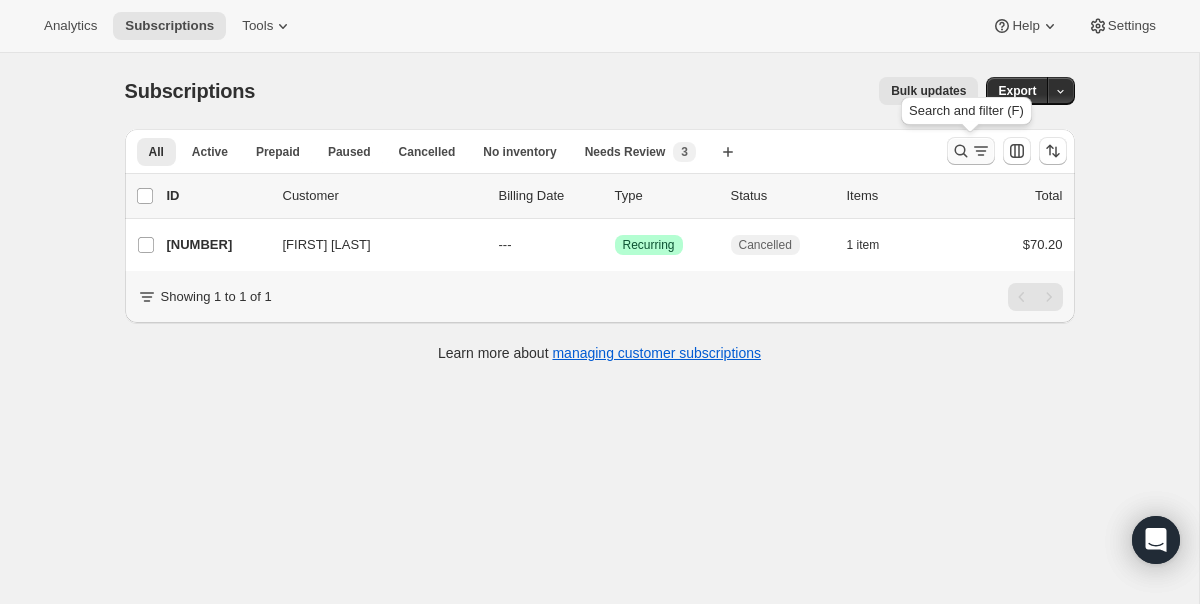 click 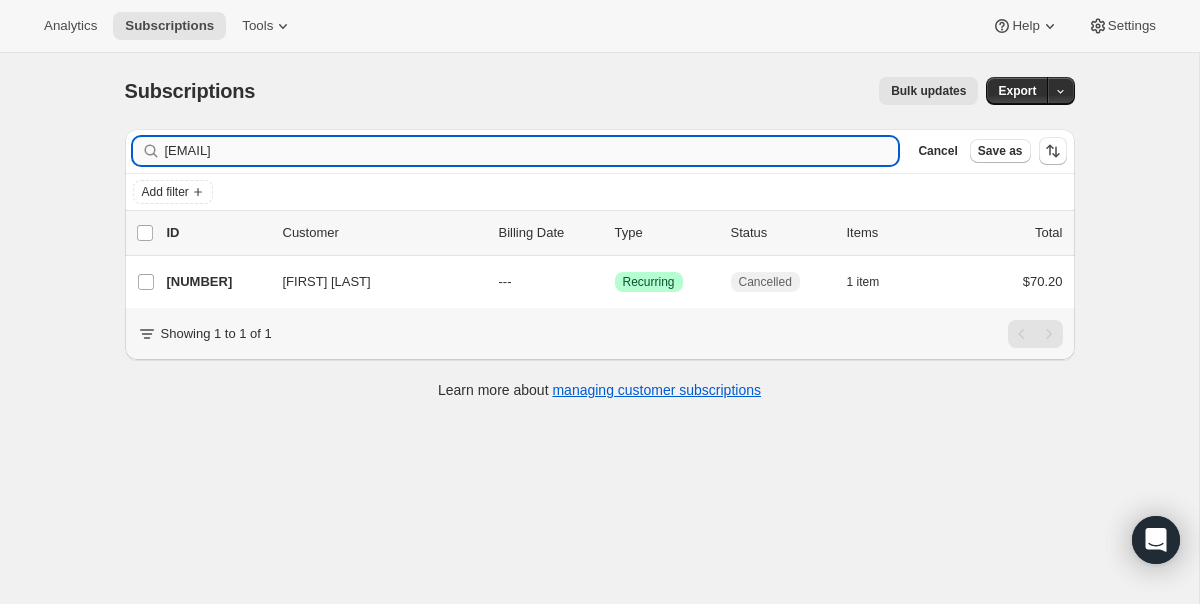 click on "vivianesthetics@yahoo.com" at bounding box center [532, 151] 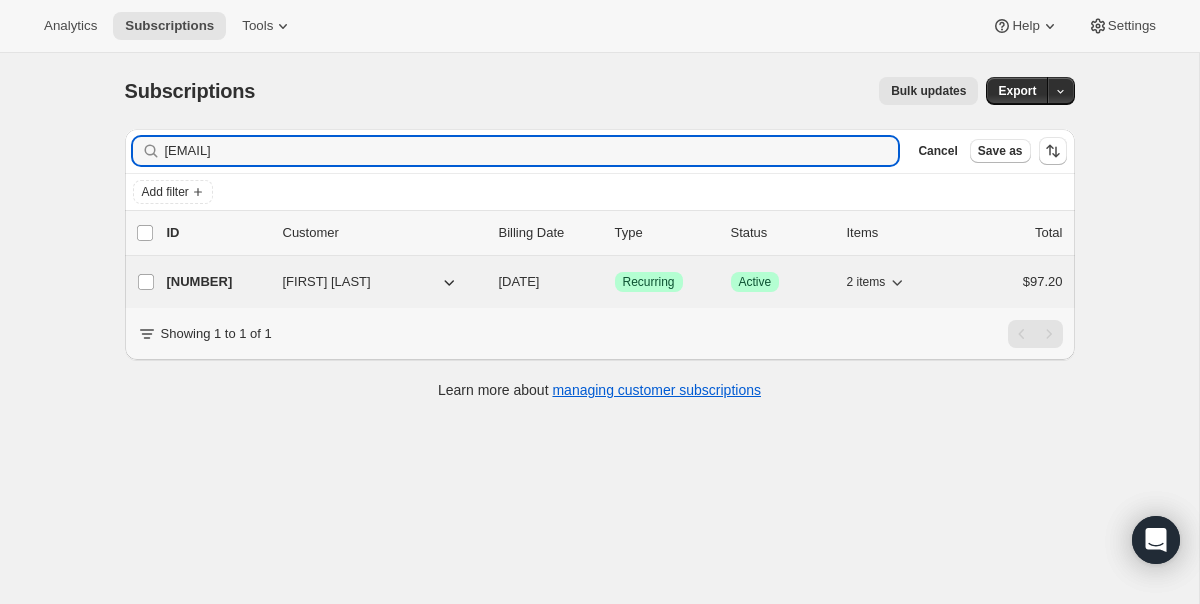 type on "rachellim821@gmail.com" 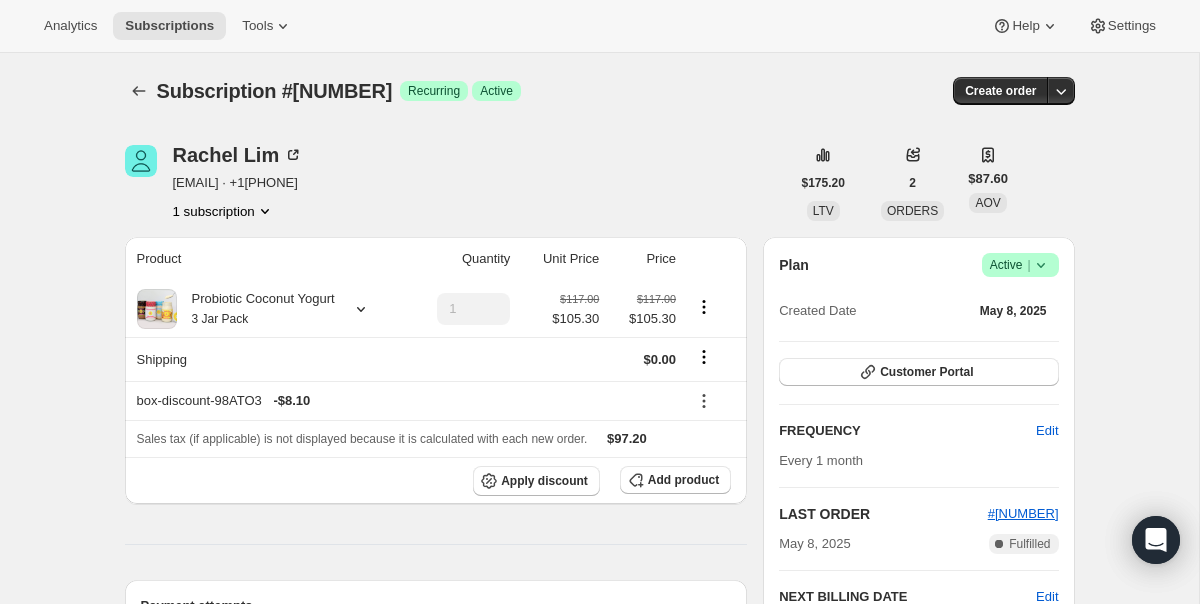 click 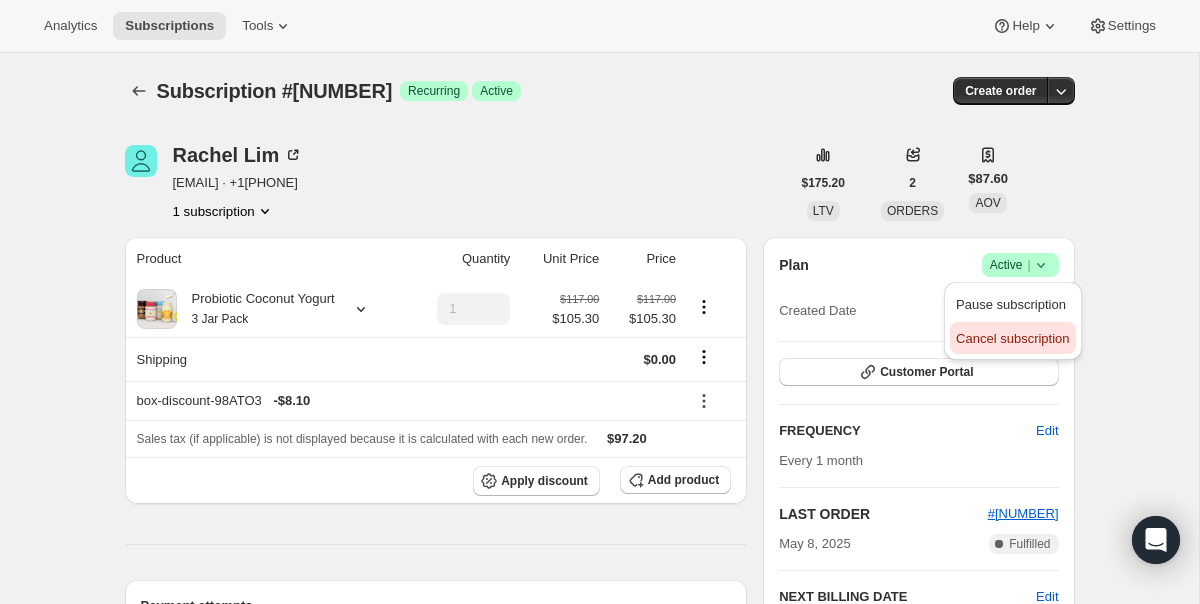 click on "Cancel subscription" at bounding box center (1012, 339) 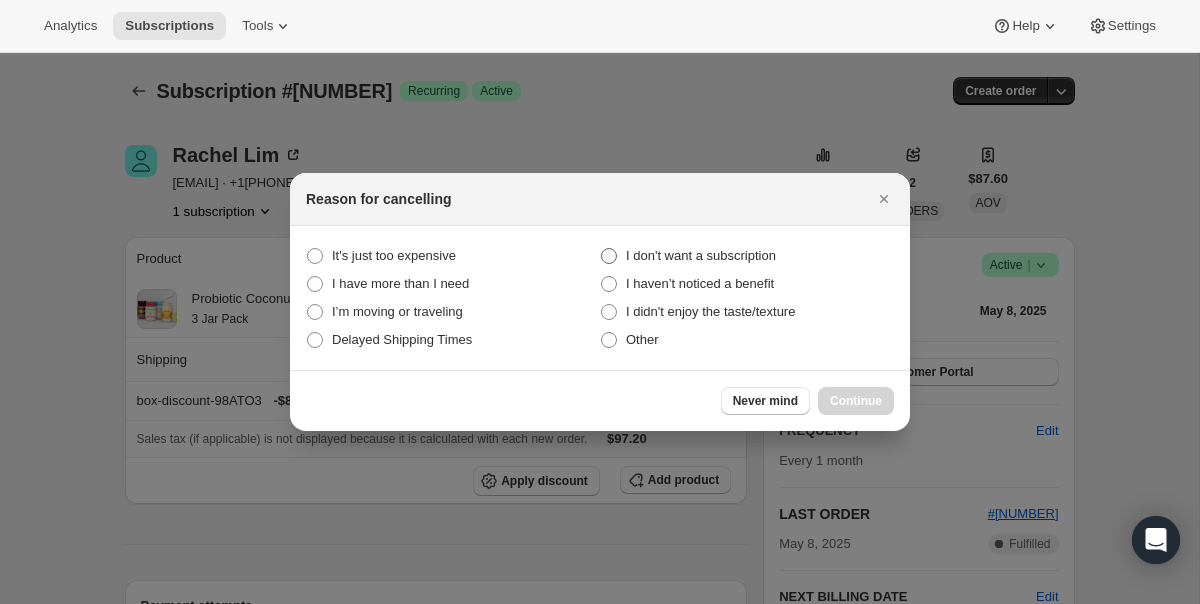 click on "I don't want a subscription" at bounding box center (701, 255) 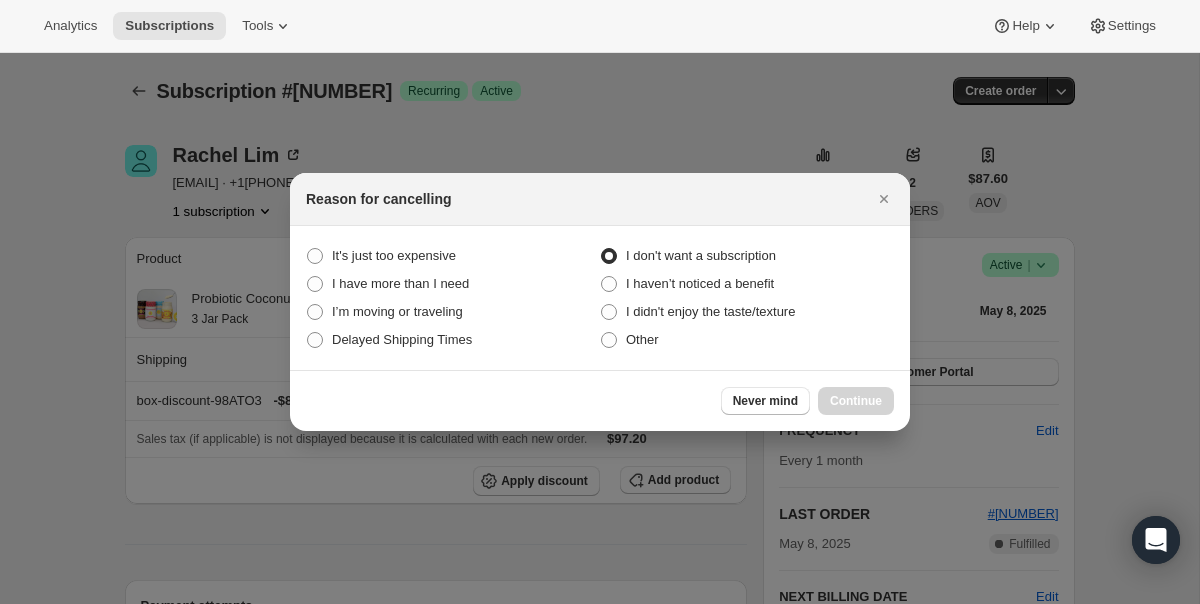 radio on "true" 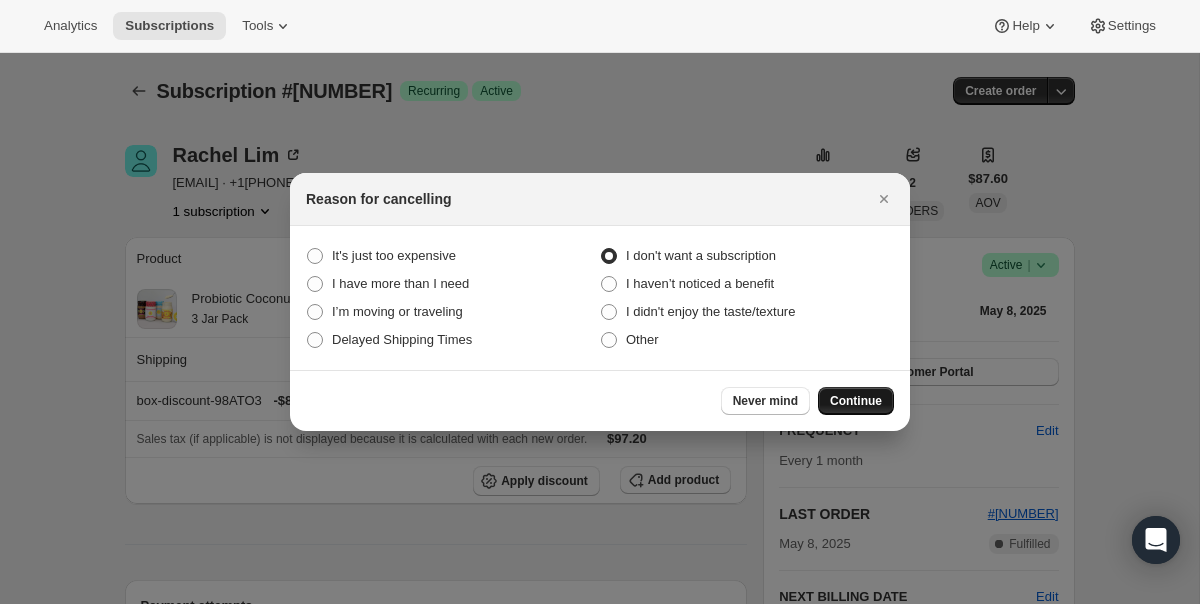 click on "Continue" at bounding box center (856, 401) 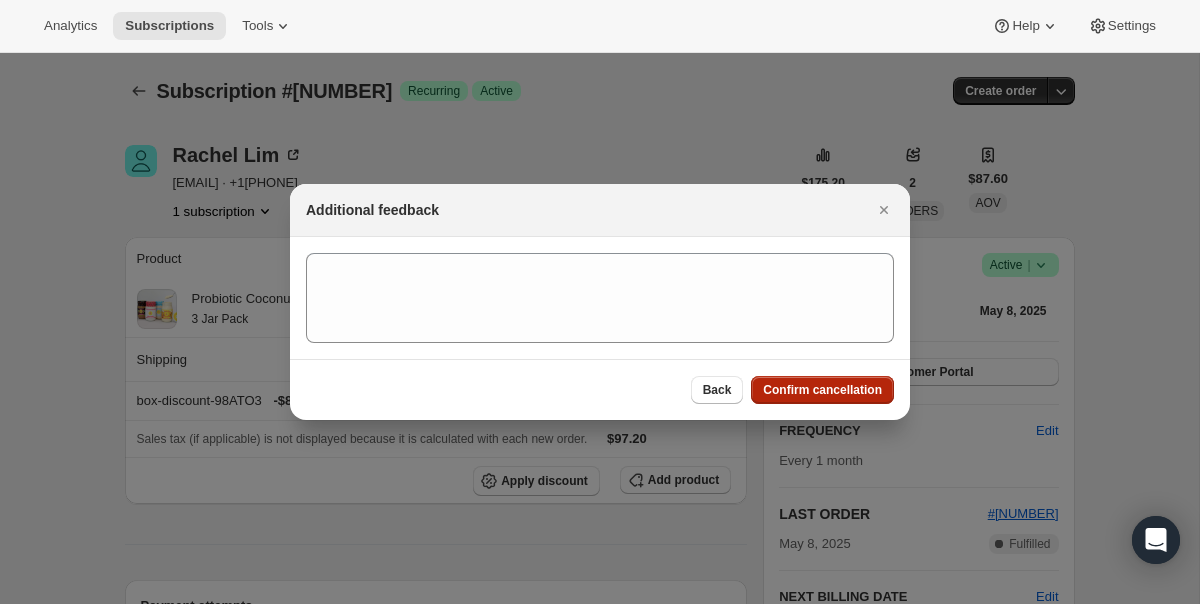 click on "Confirm cancellation" at bounding box center (822, 390) 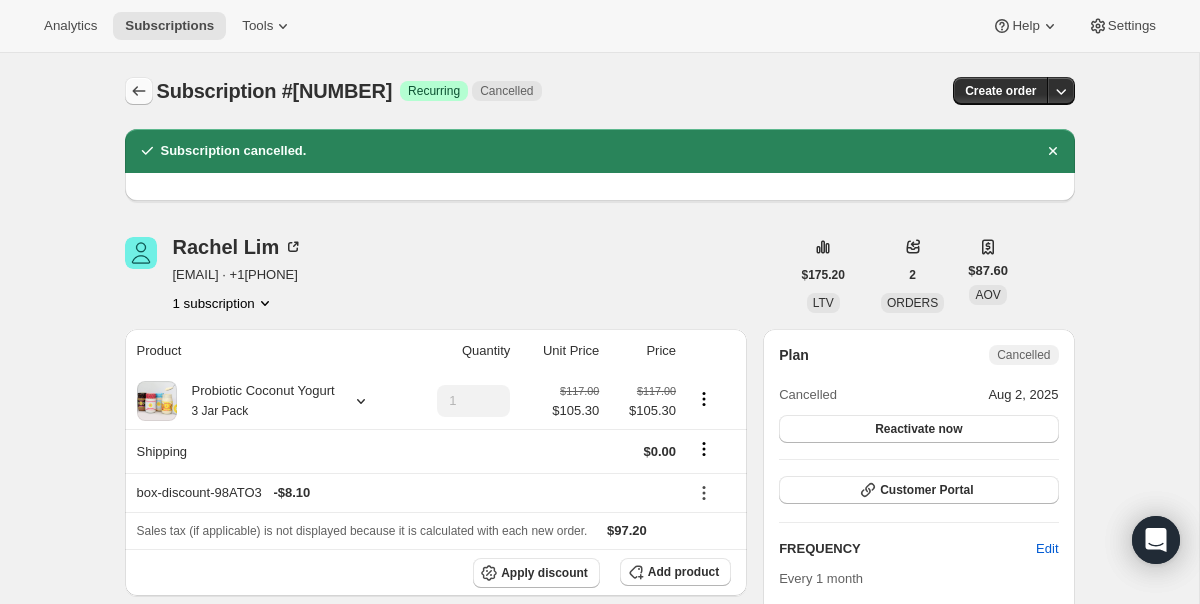 click 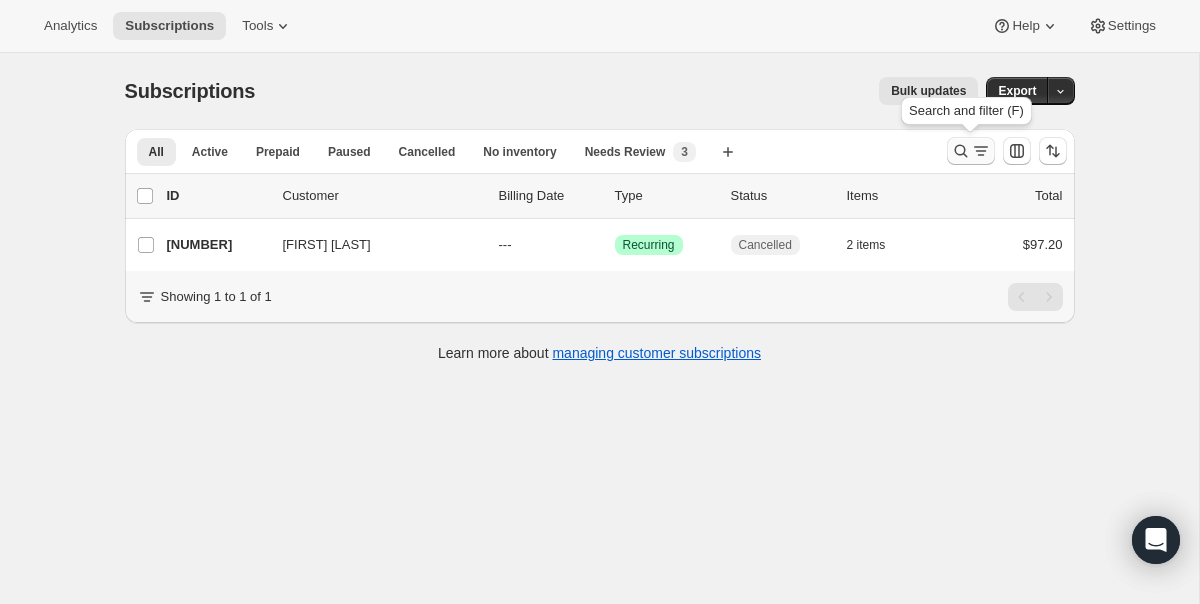 click 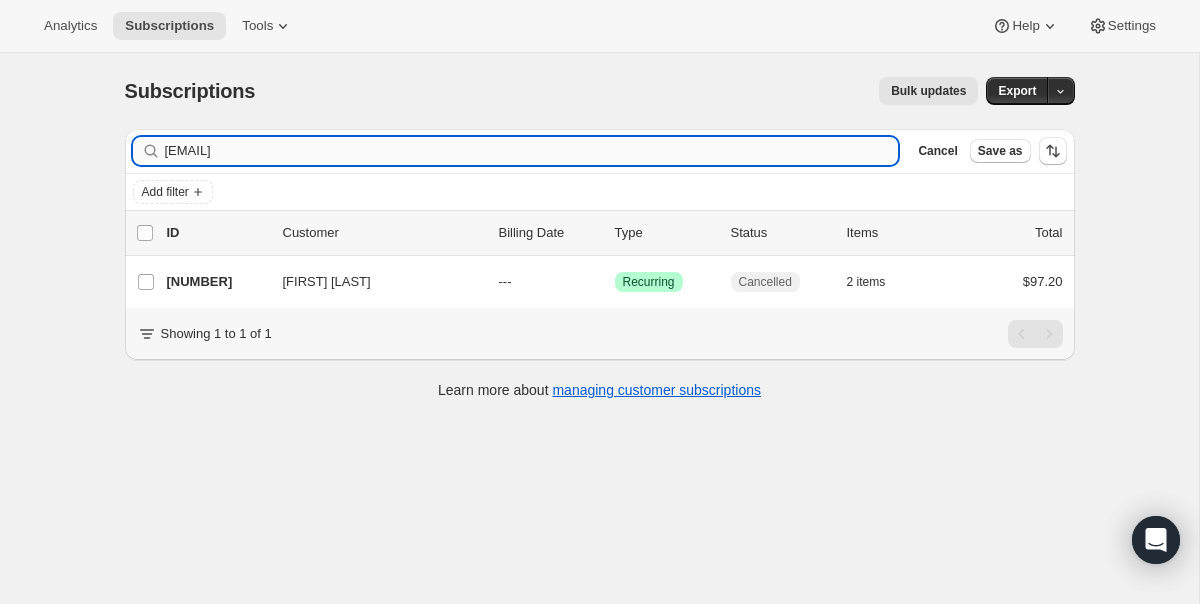 click on "rachellim821@gmail.com" at bounding box center (532, 151) 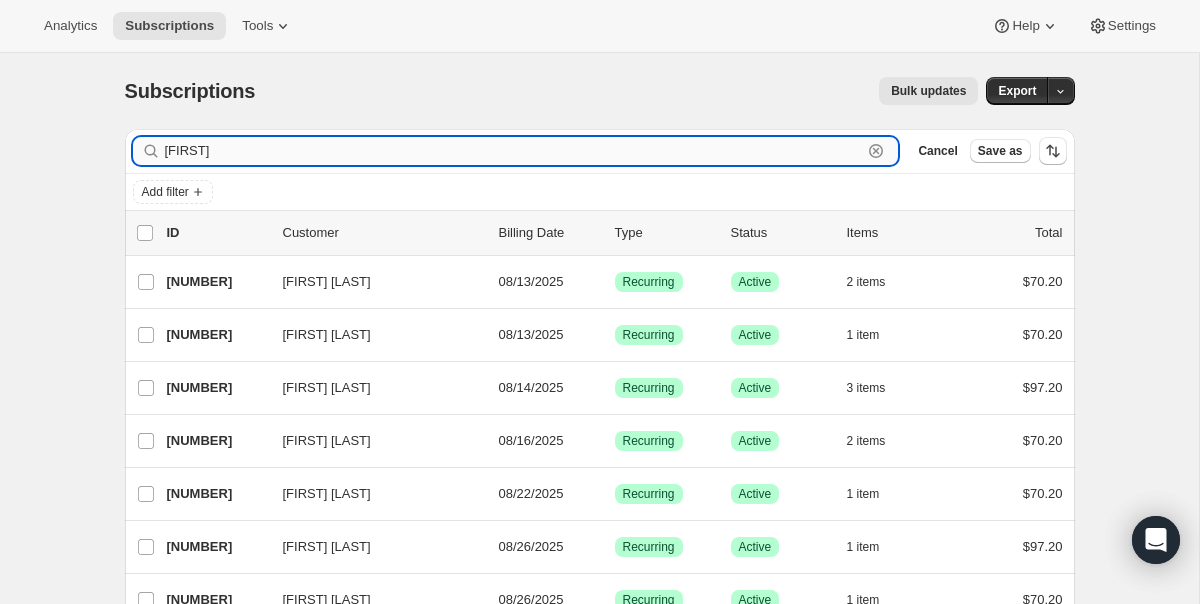 click on "Robin" at bounding box center [514, 151] 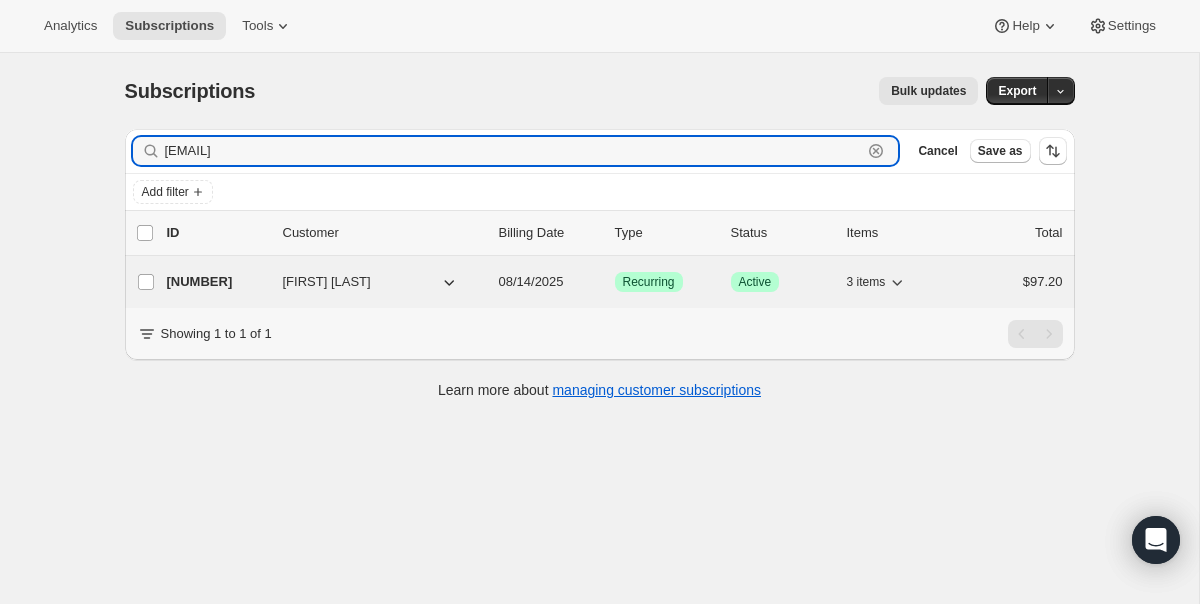type on "rdfumeke@aol.com" 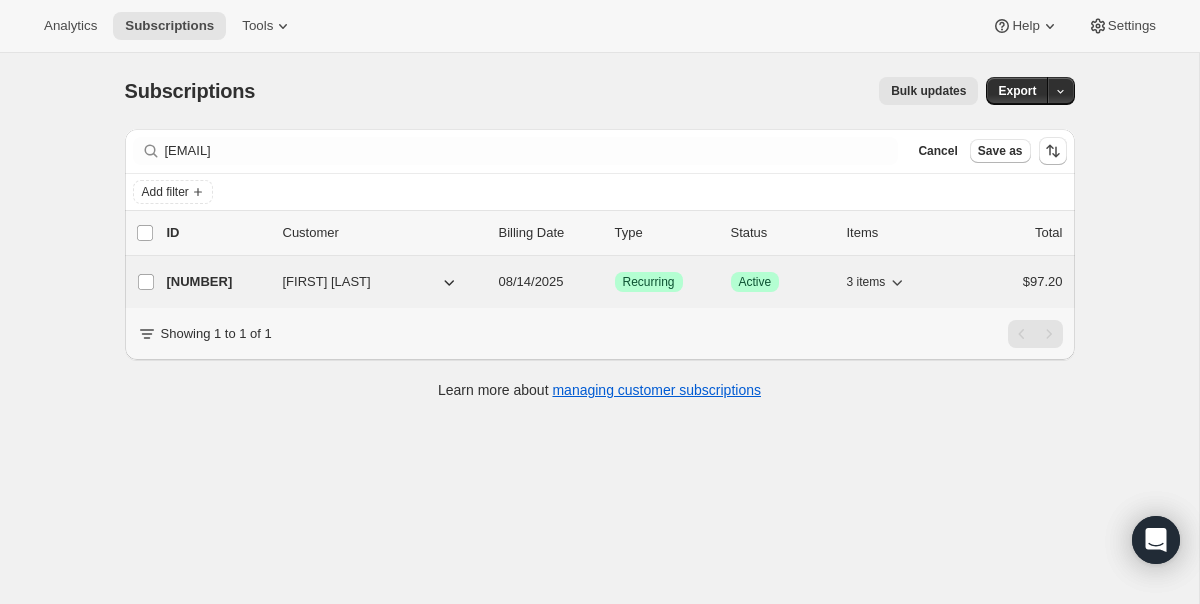 click on "6248792177 Robin Redenburg  08/14/2025 Success Recurring Success Active 3   items $97.20" at bounding box center [615, 282] 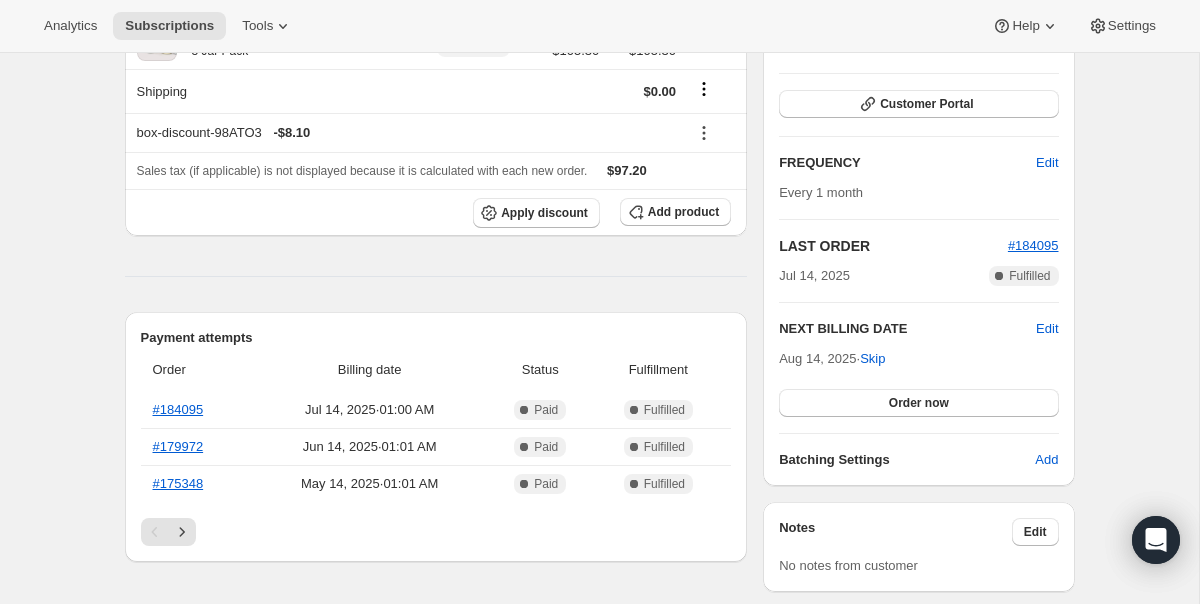 scroll, scrollTop: 0, scrollLeft: 0, axis: both 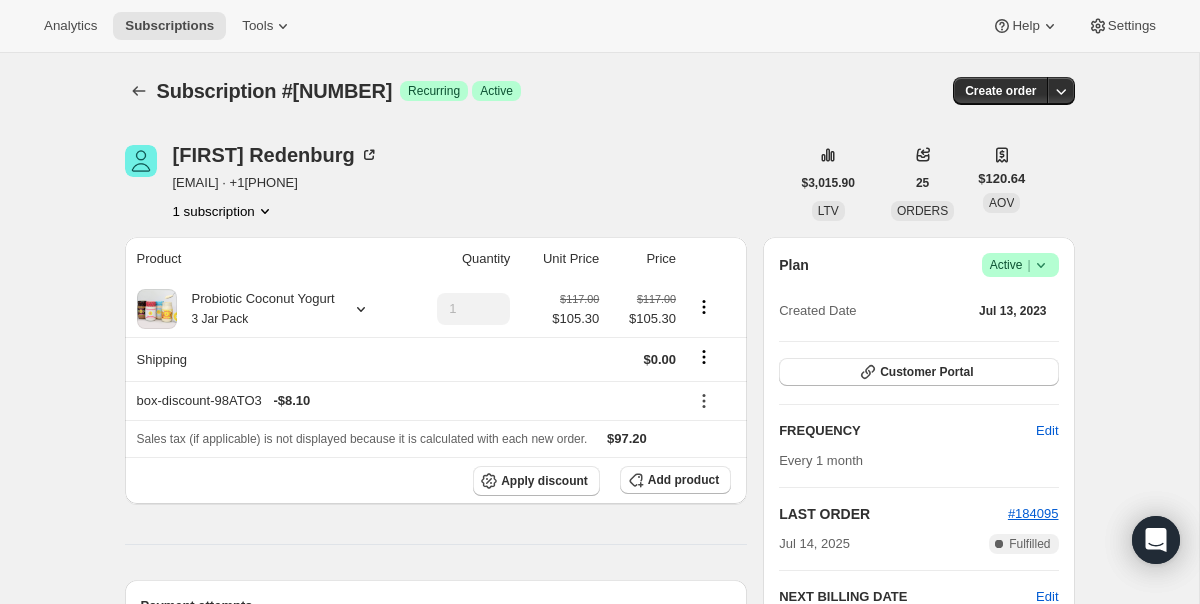 click 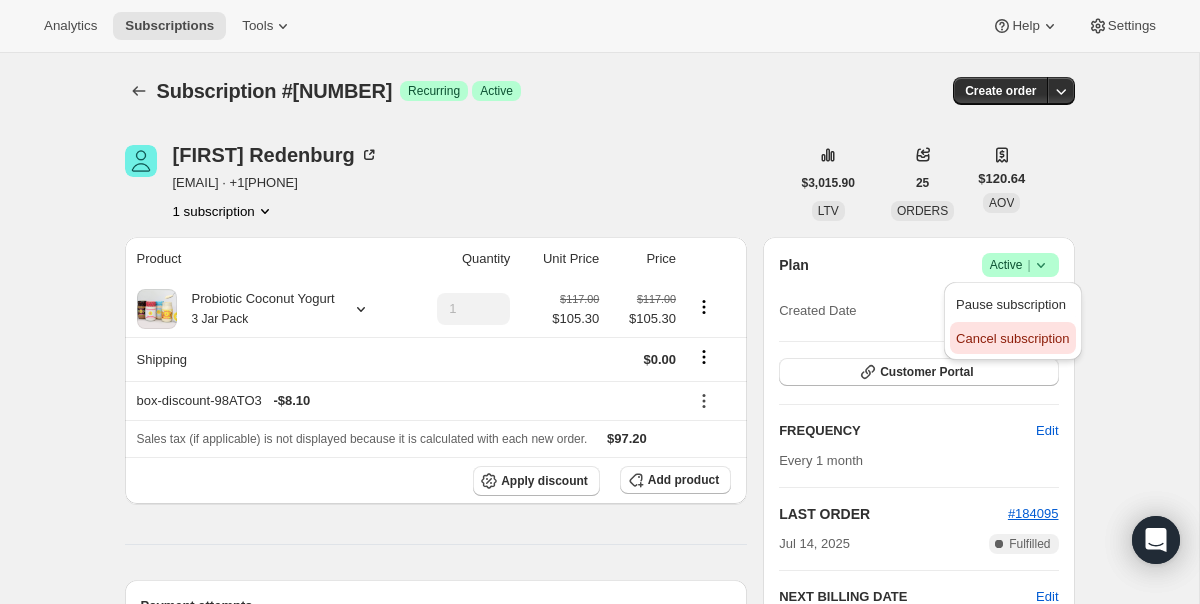 click on "Cancel subscription" at bounding box center [1012, 338] 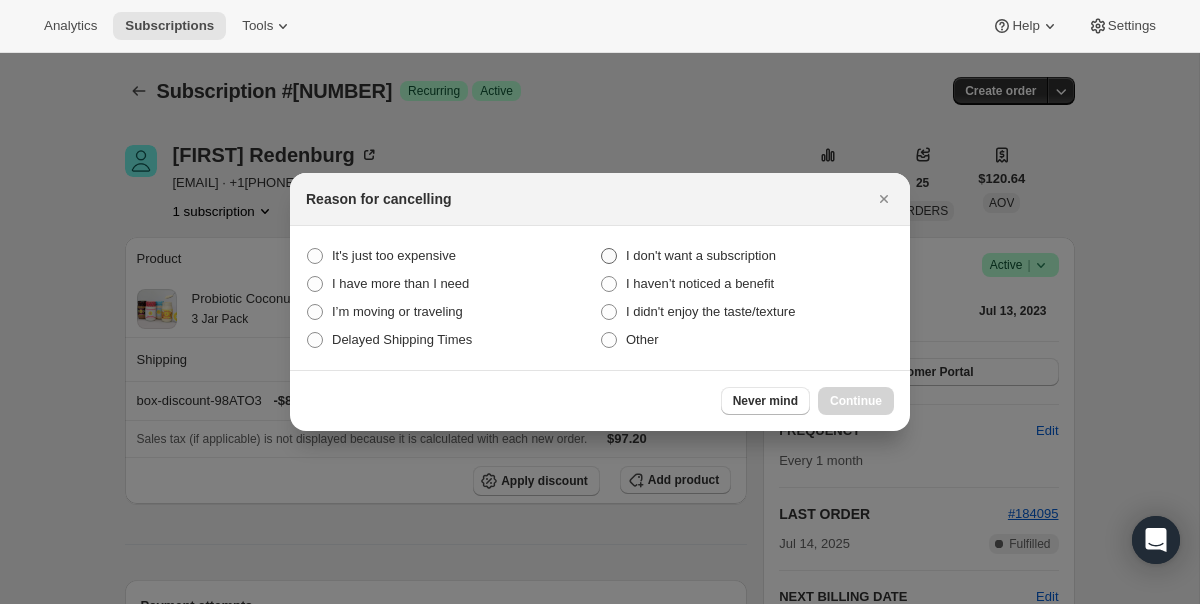 click on "I don't want a subscription" at bounding box center [701, 255] 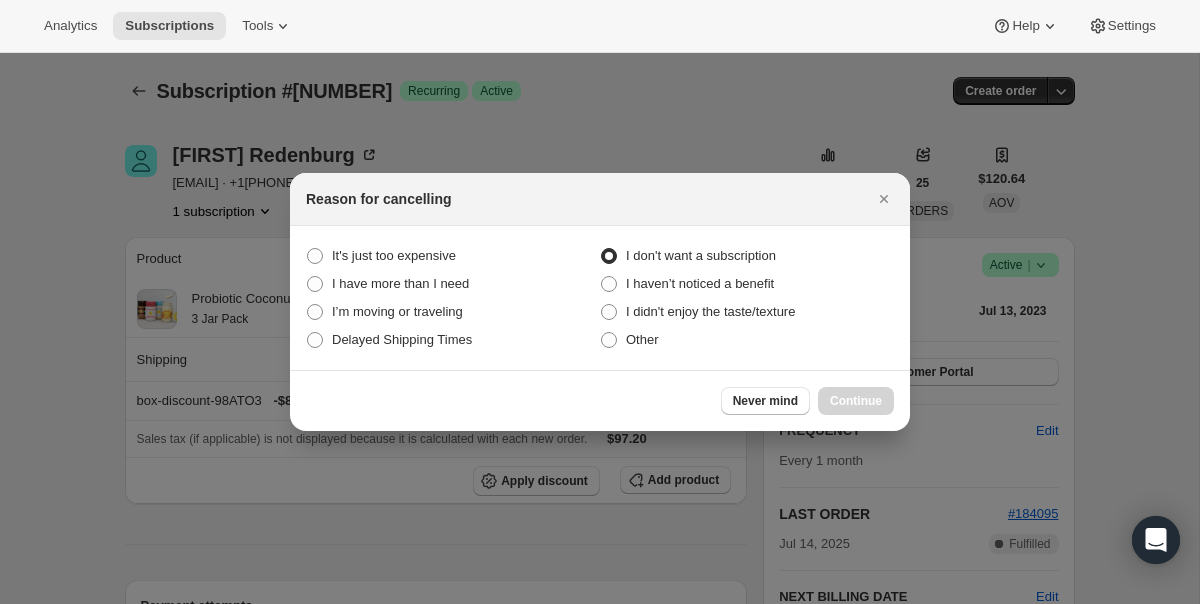 radio on "true" 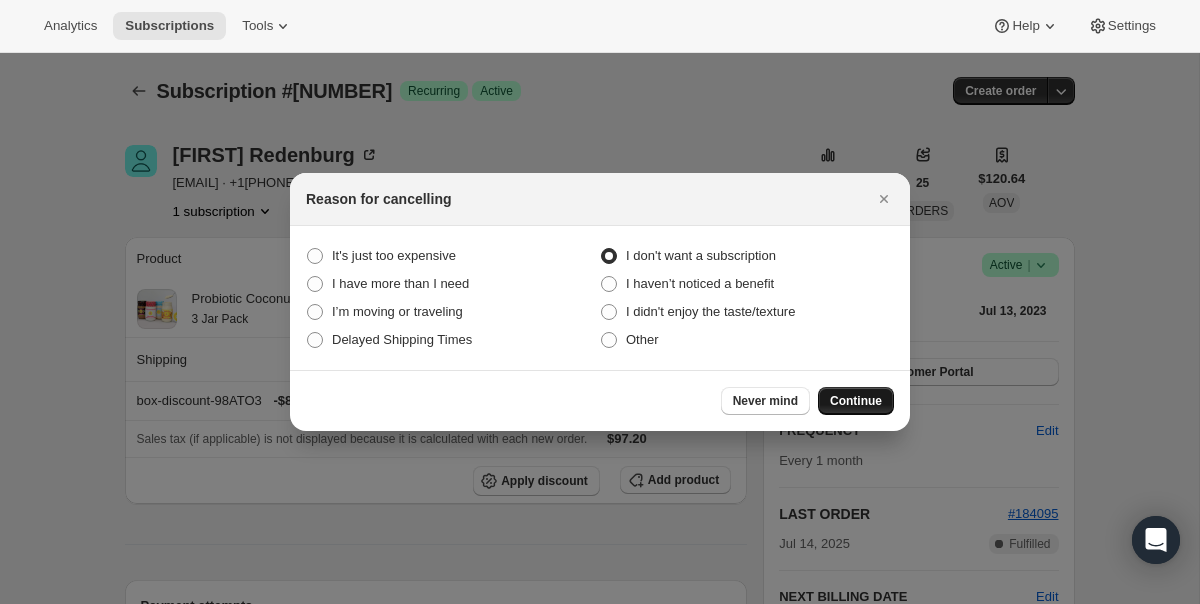 click on "Continue" at bounding box center [856, 401] 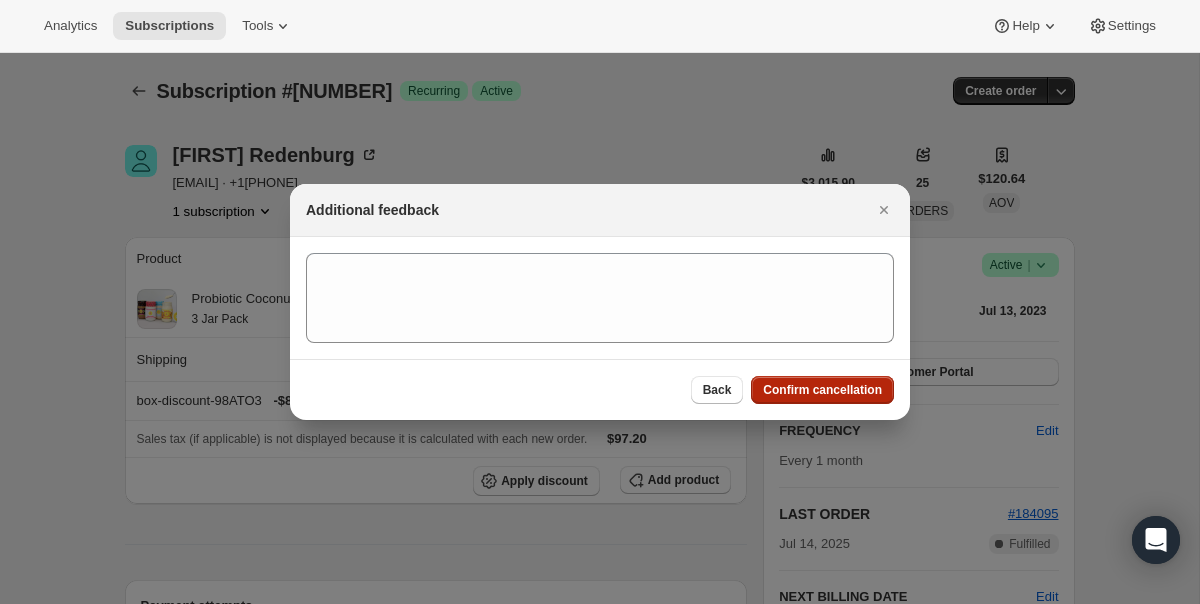 click on "Confirm cancellation" at bounding box center (822, 390) 